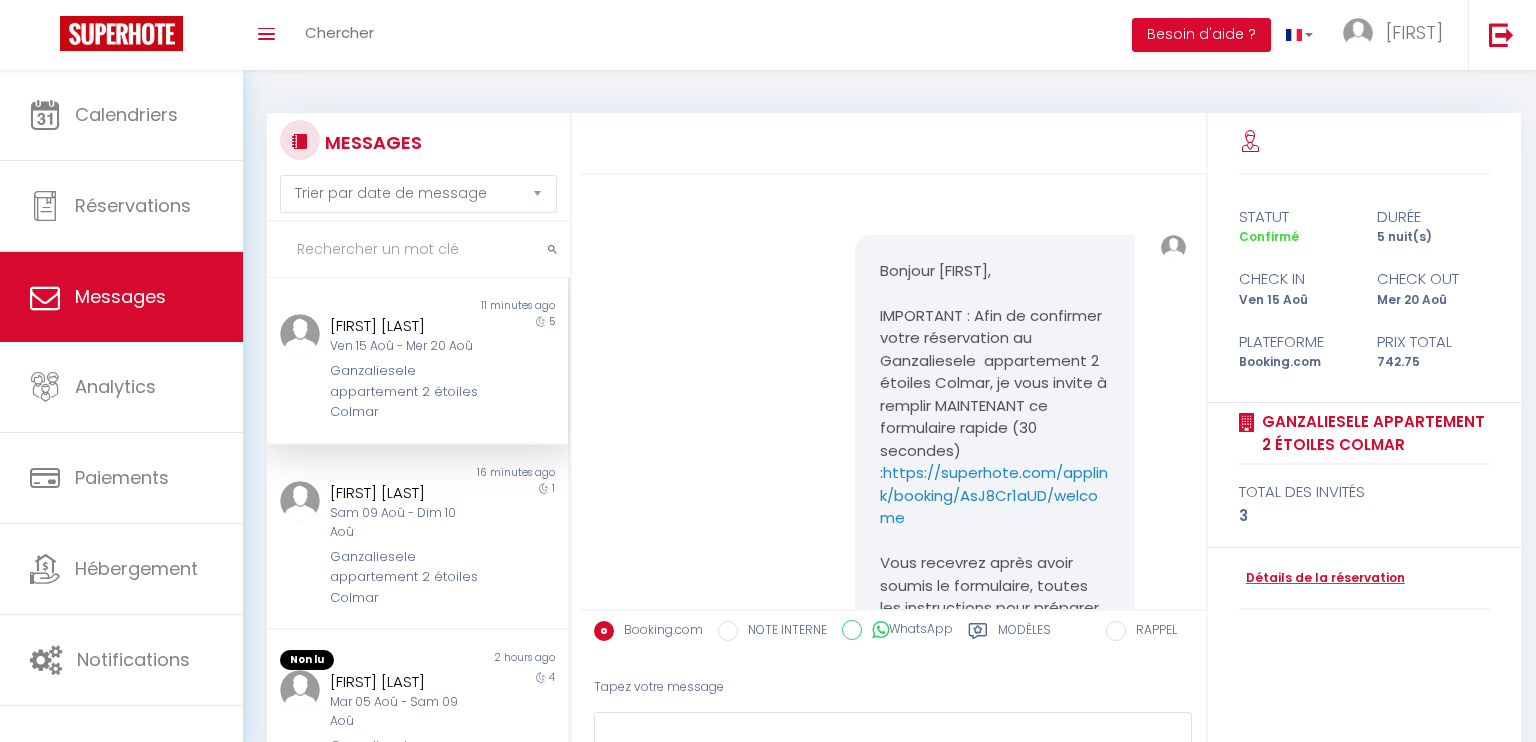 select on "message" 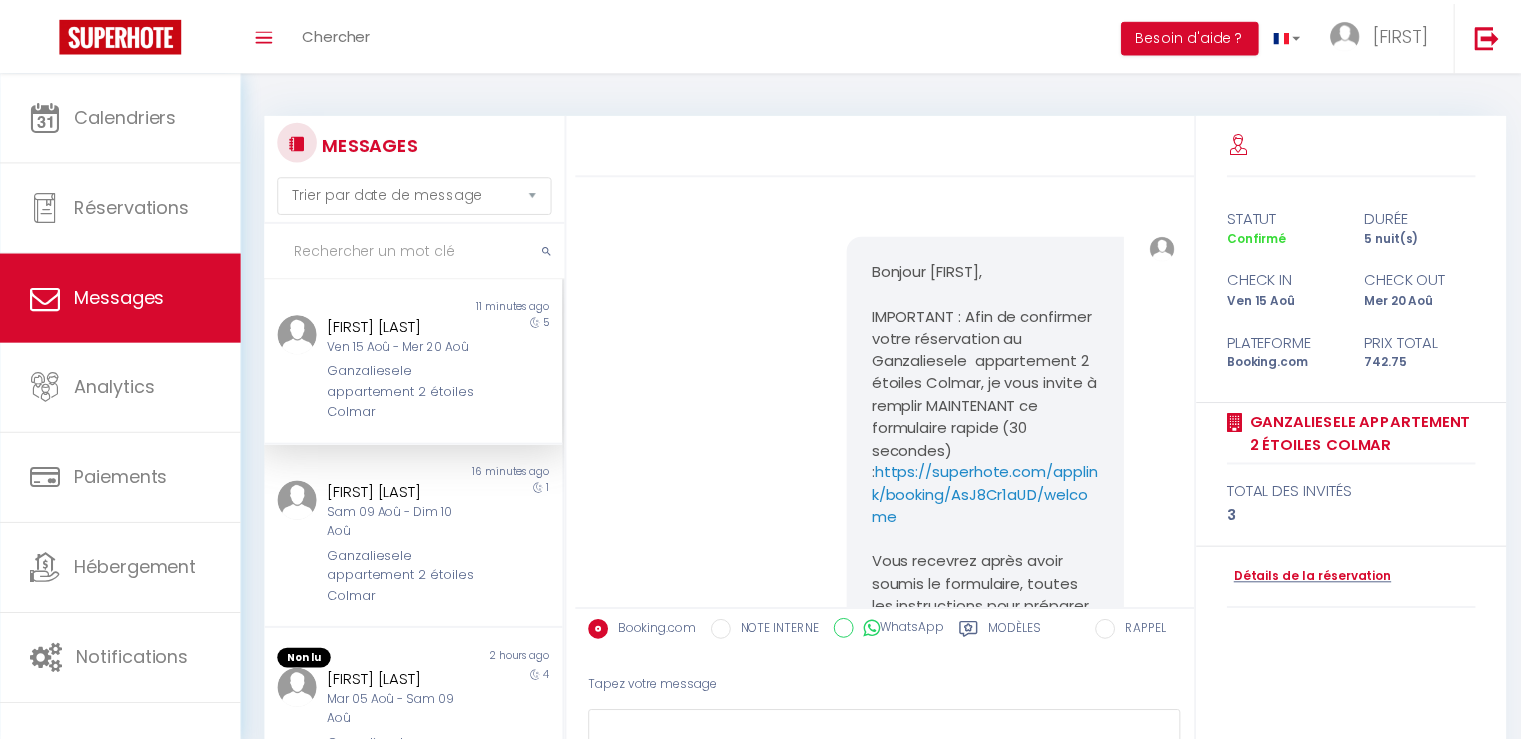 scroll, scrollTop: 0, scrollLeft: 0, axis: both 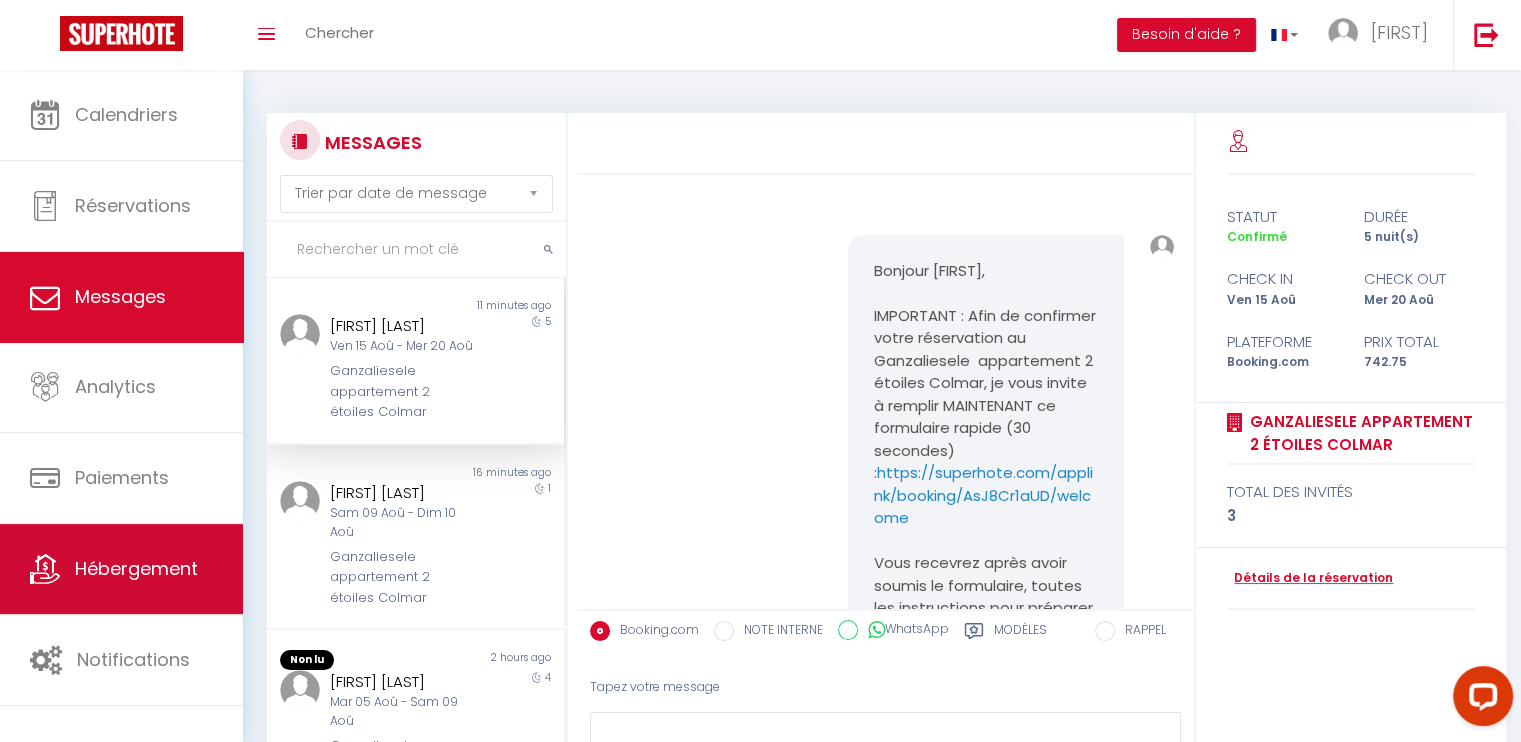 click on "Hébergement" at bounding box center [136, 568] 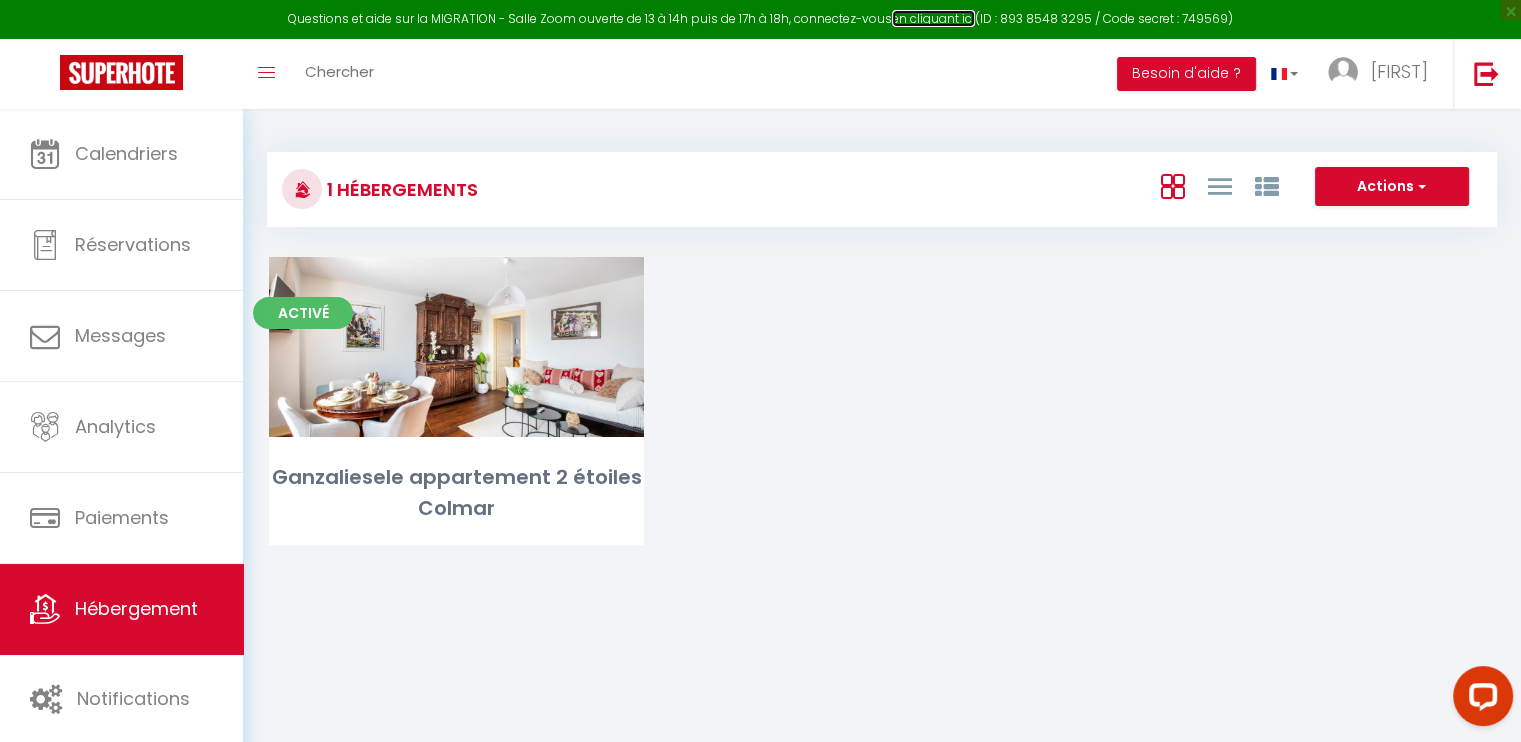 click on "en cliquant ici" at bounding box center [933, 18] 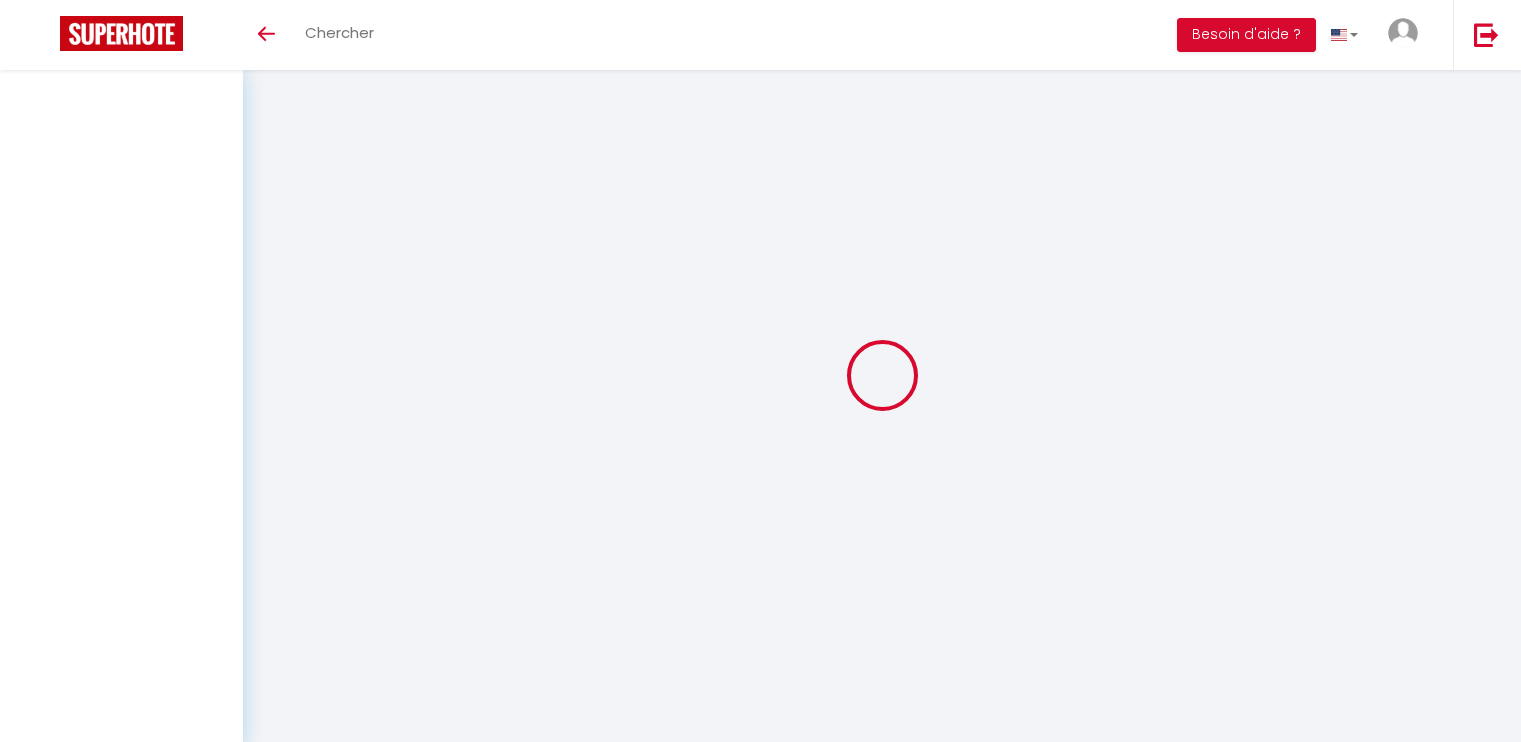 scroll, scrollTop: 0, scrollLeft: 0, axis: both 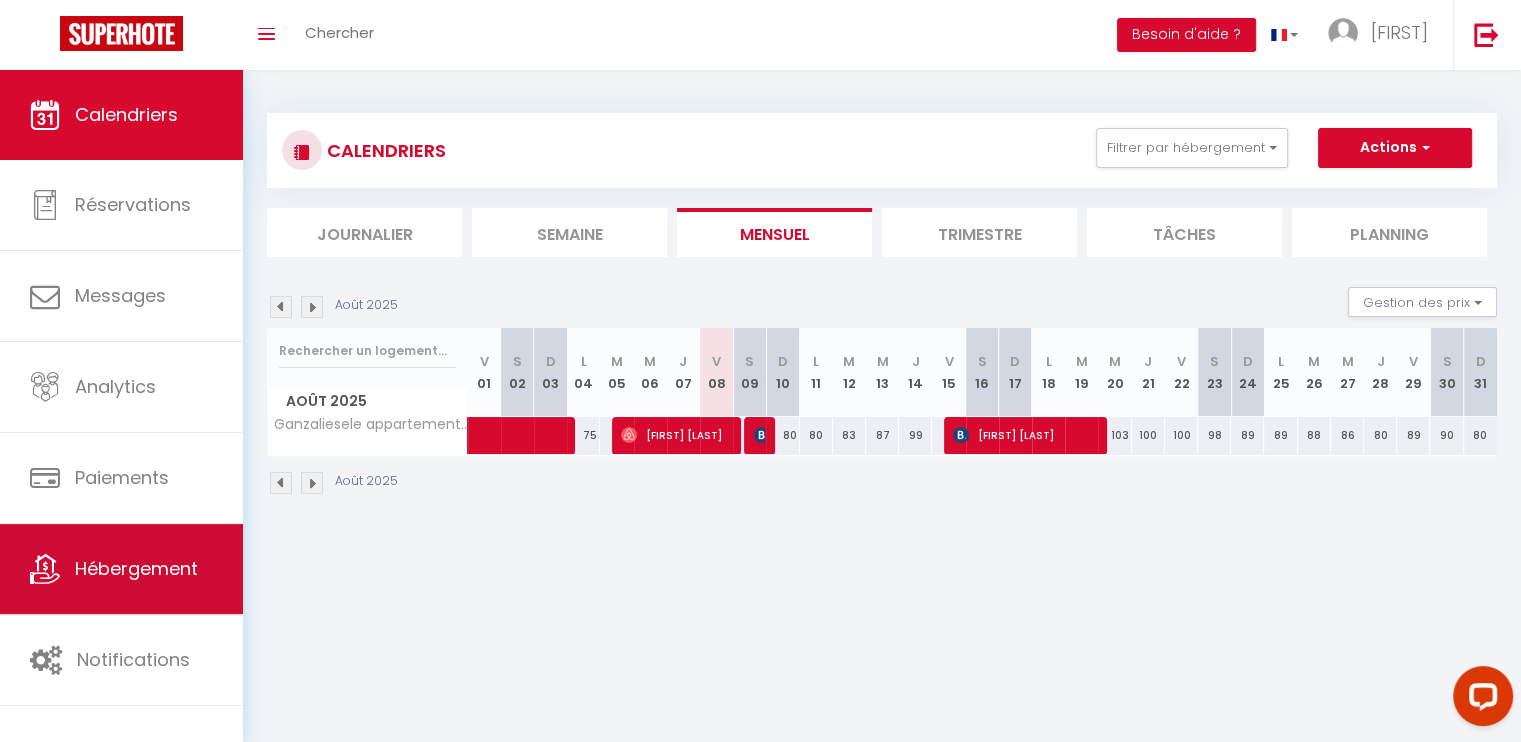 click on "Hébergement" at bounding box center (136, 568) 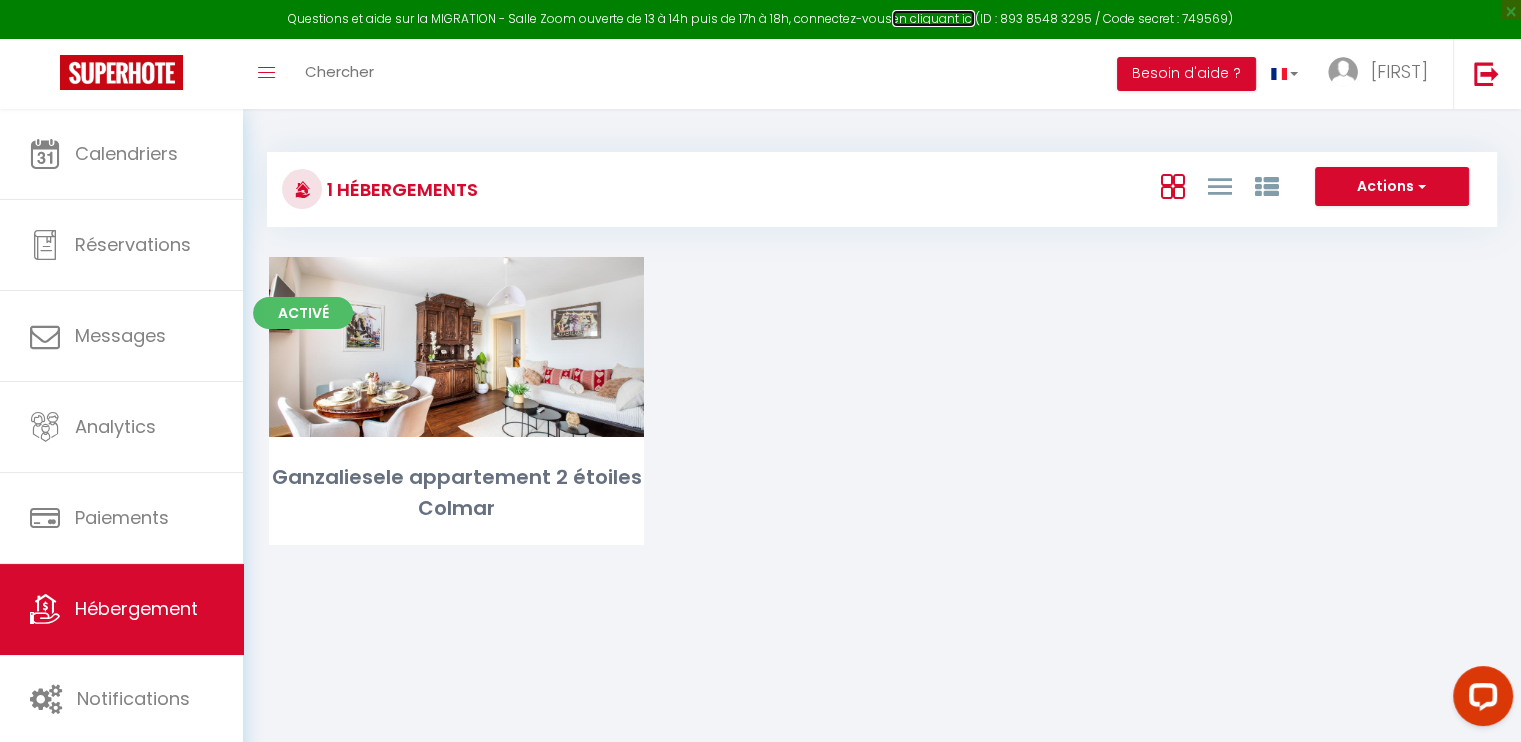 click on "en cliquant ici" at bounding box center [933, 18] 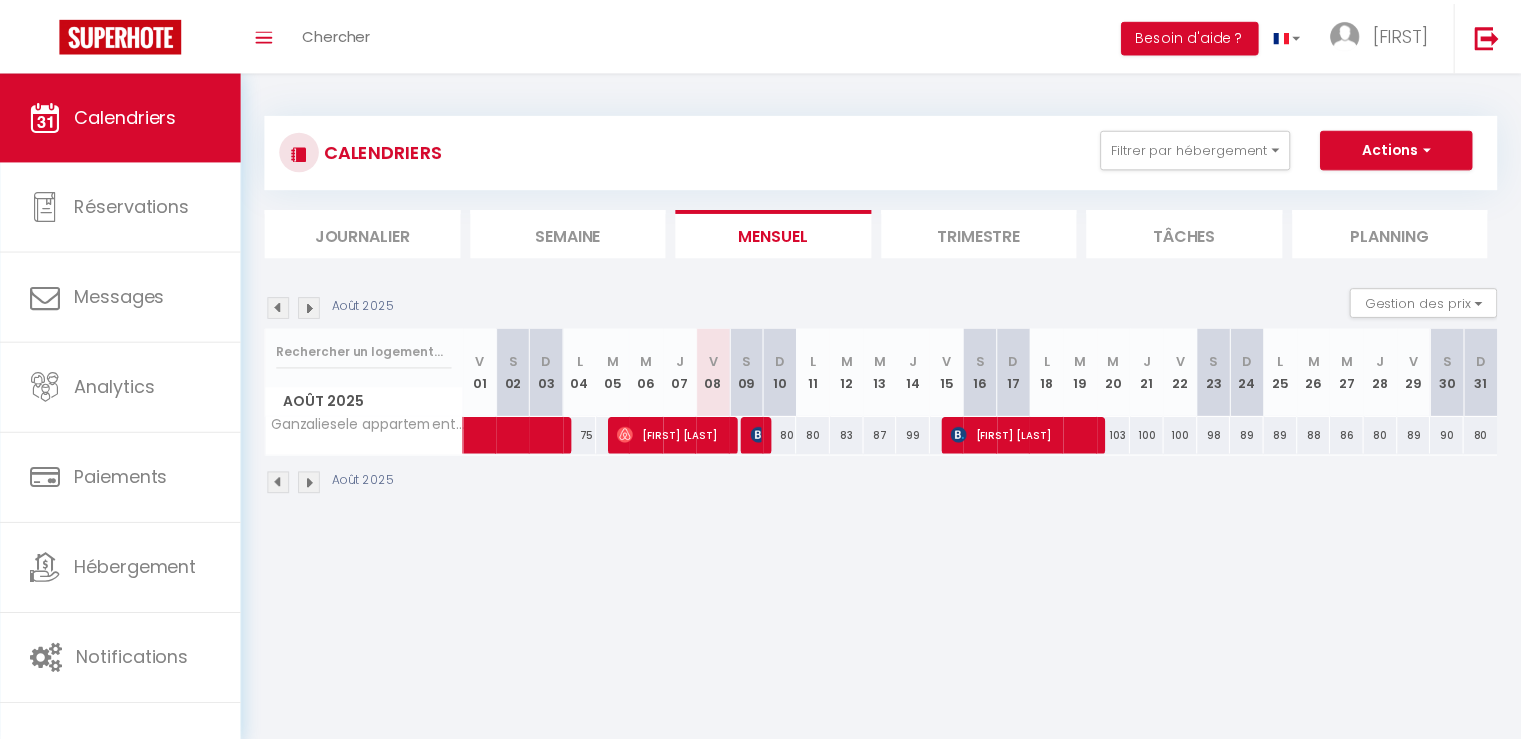 scroll, scrollTop: 0, scrollLeft: 0, axis: both 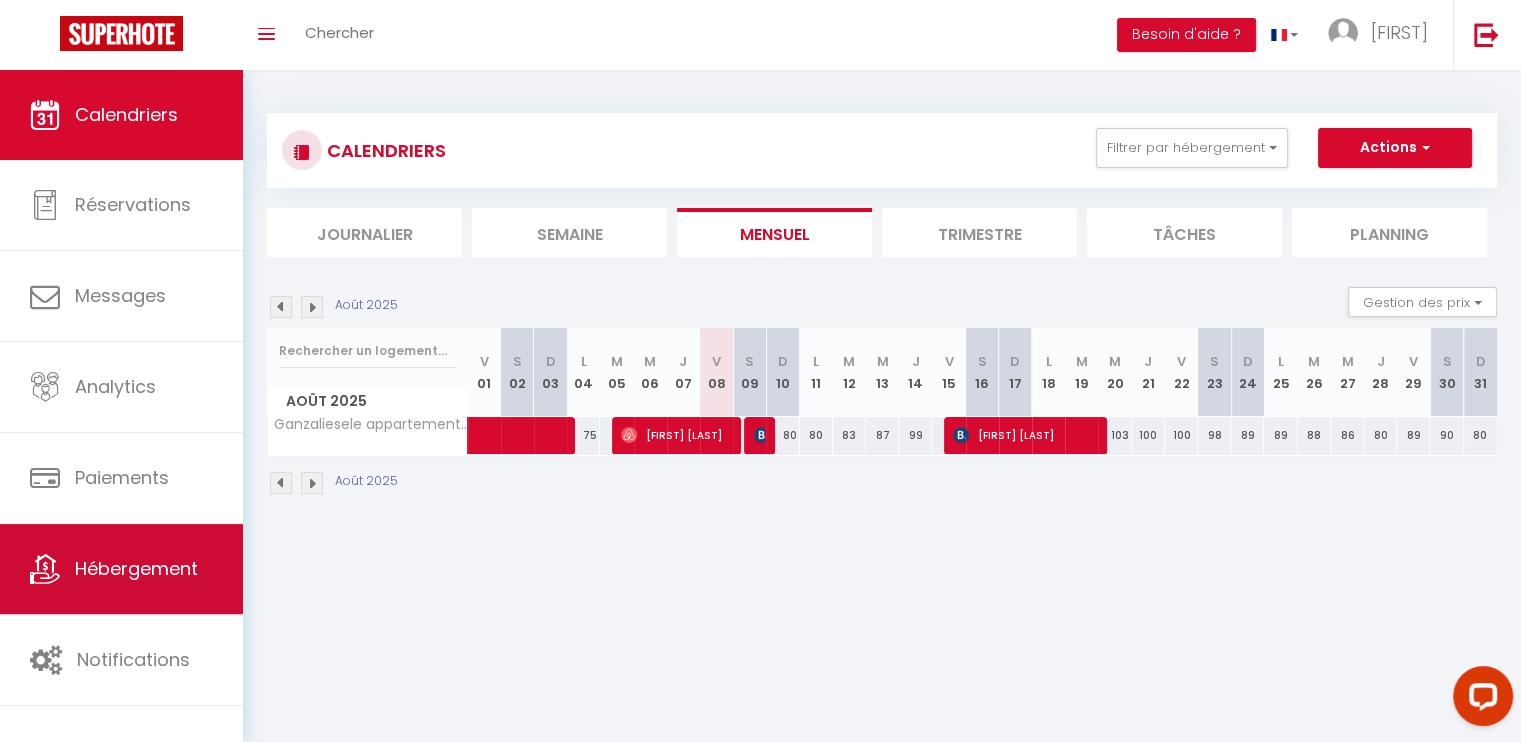 click on "Hébergement" at bounding box center [136, 568] 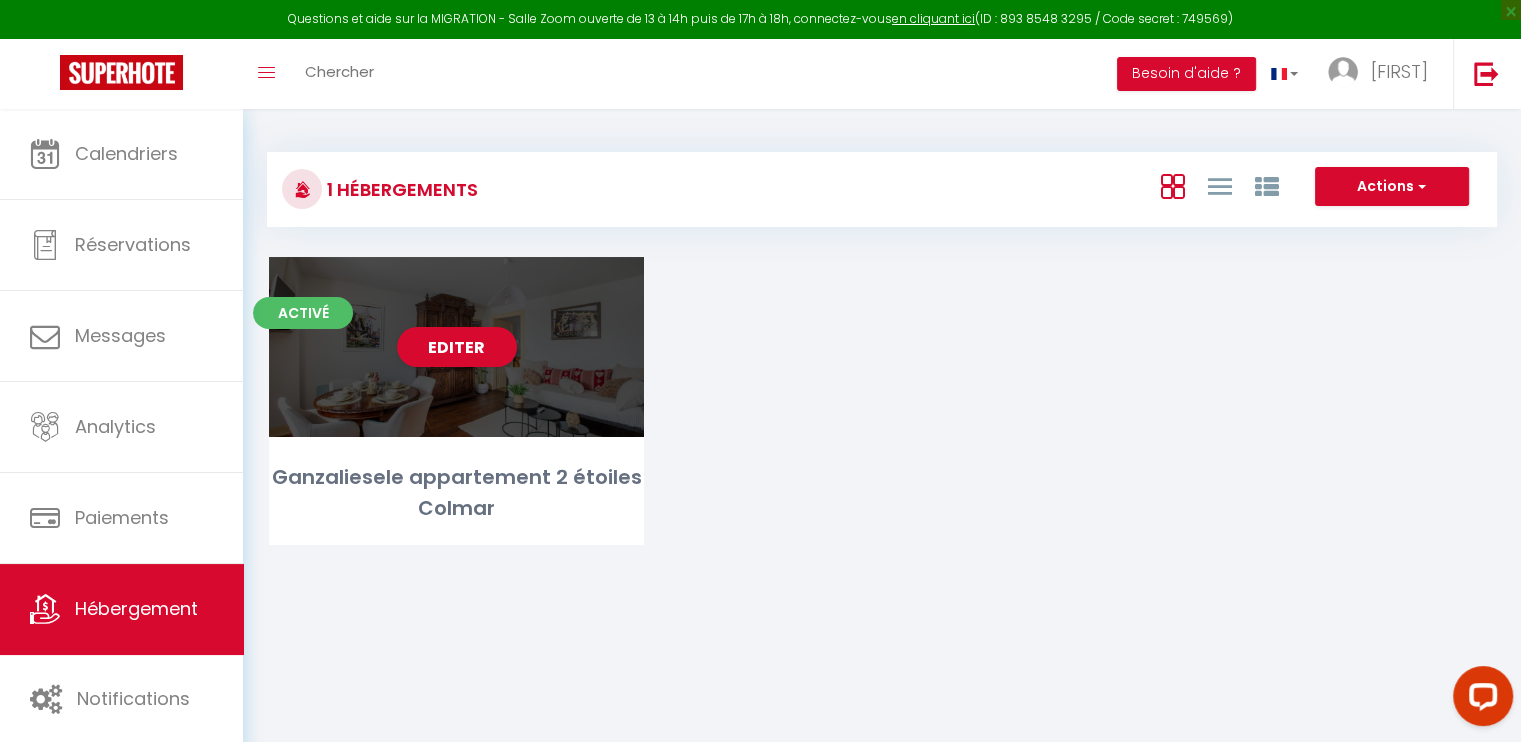 click on "Editer" at bounding box center [456, 347] 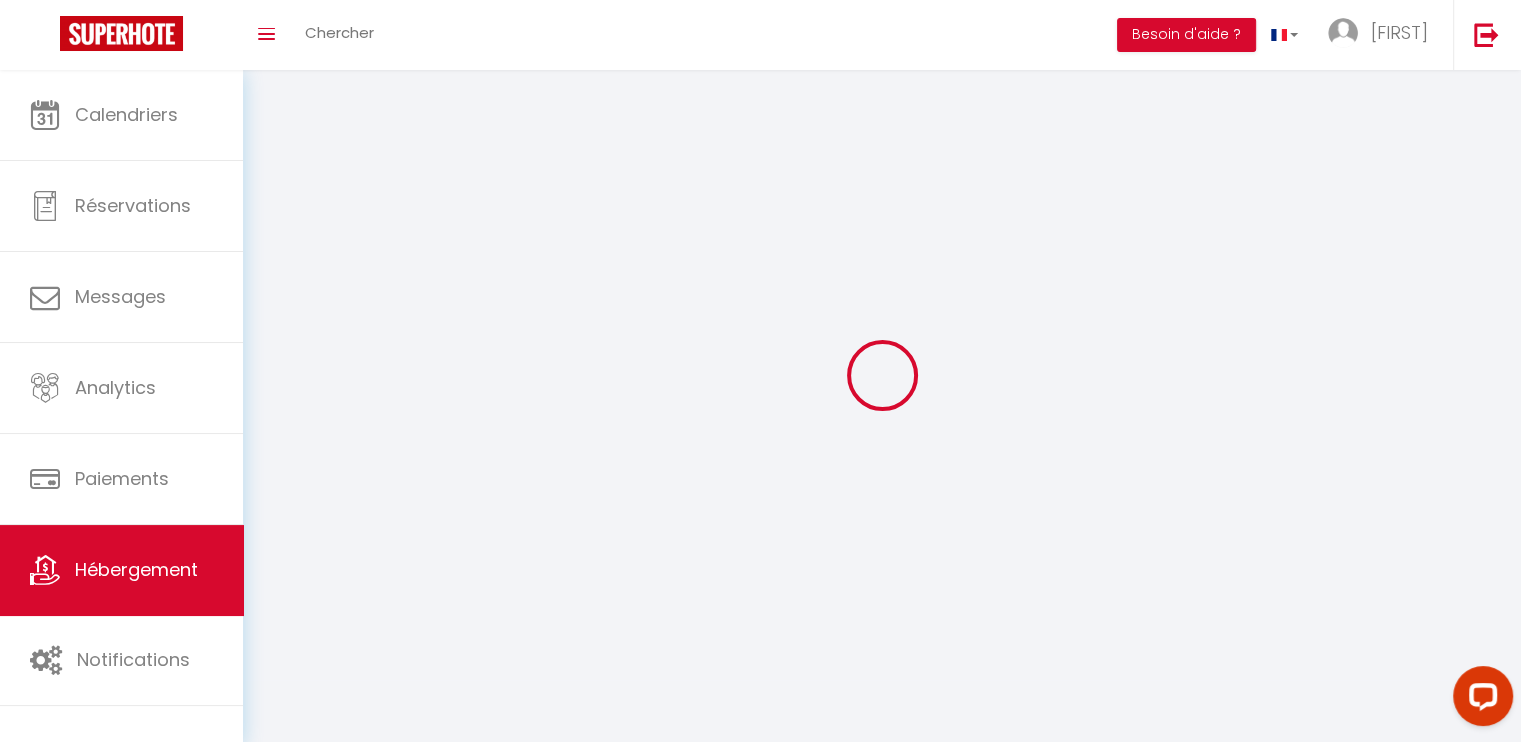 select 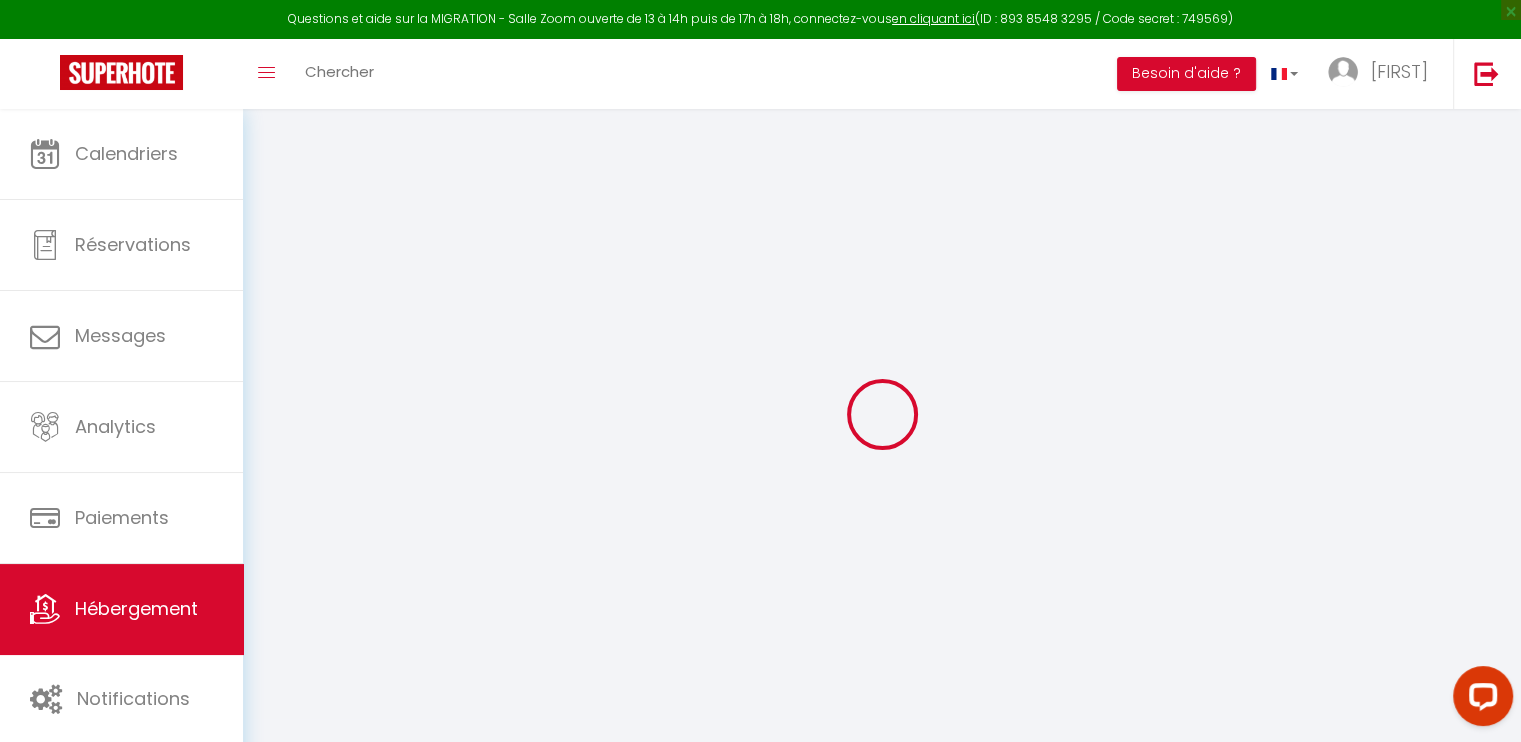 select 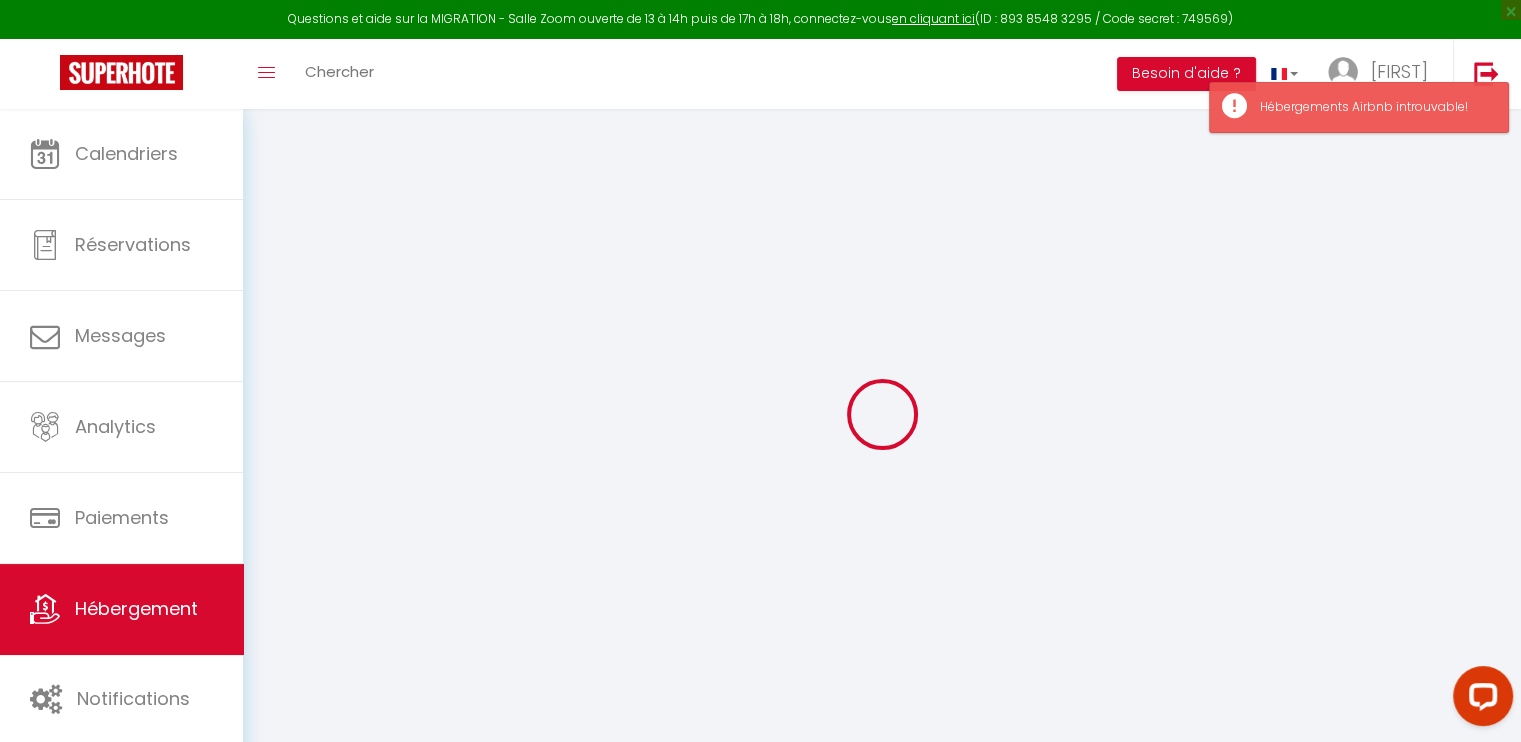 type on "Ganzaliesele  appartement 2 étoiles Colmar" 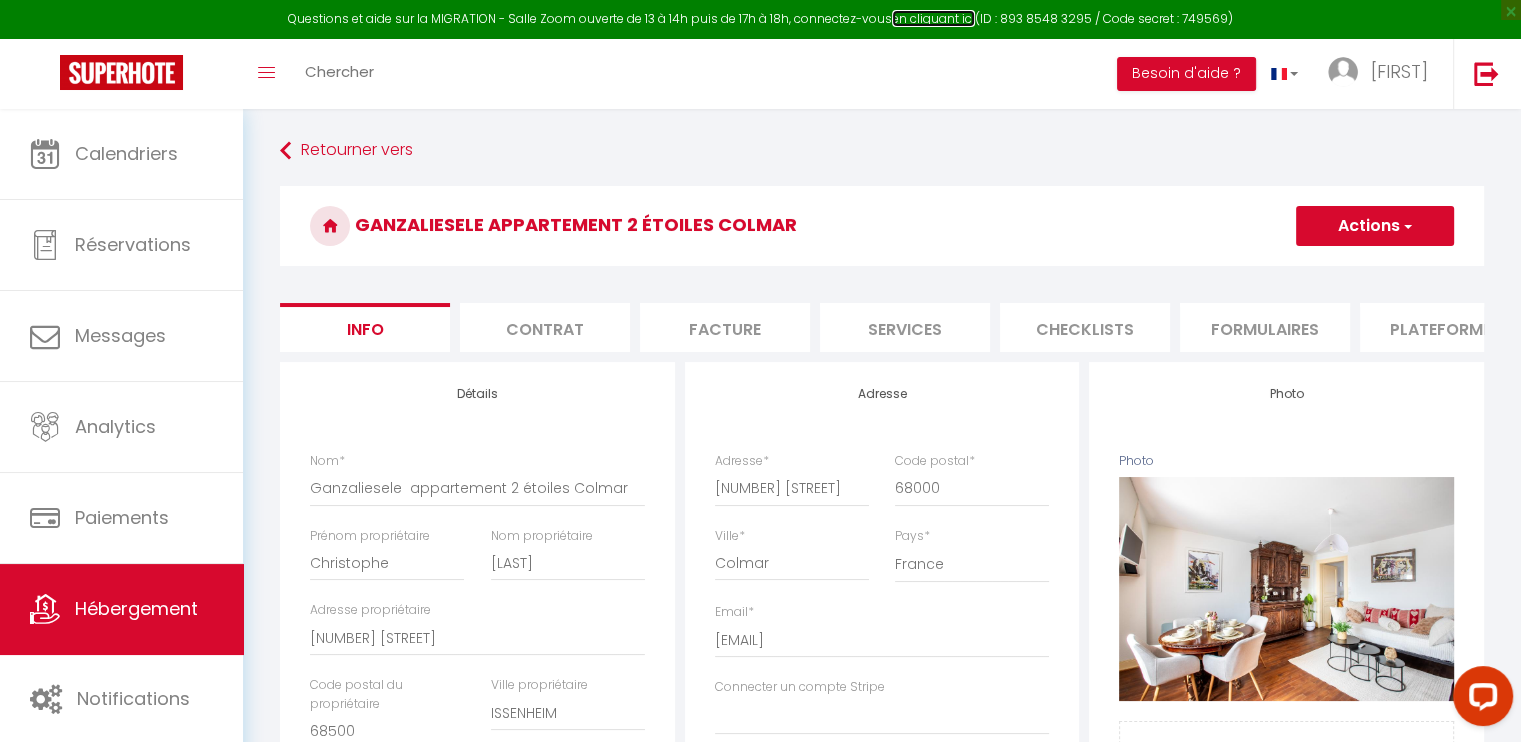 click on "en cliquant ici" at bounding box center [933, 18] 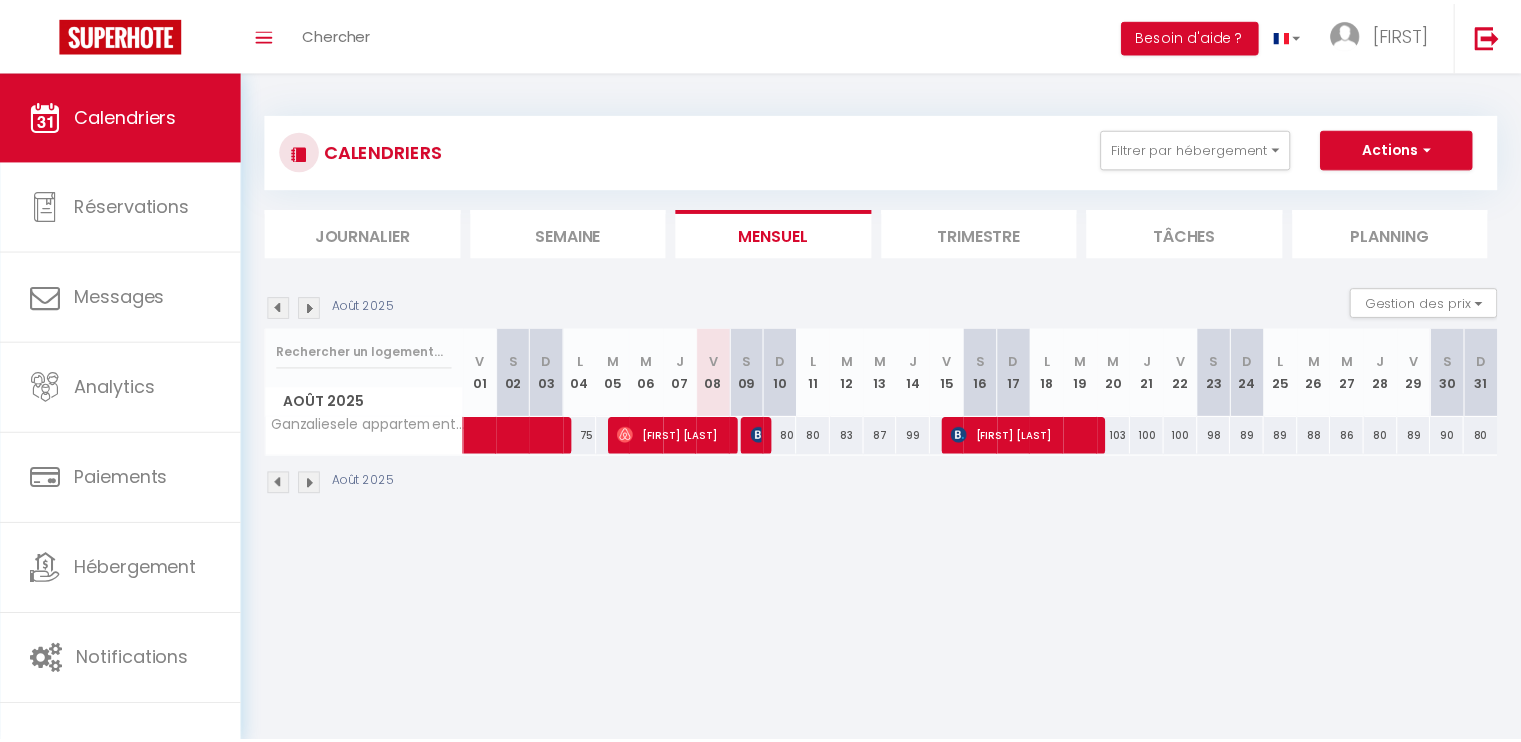 scroll, scrollTop: 0, scrollLeft: 0, axis: both 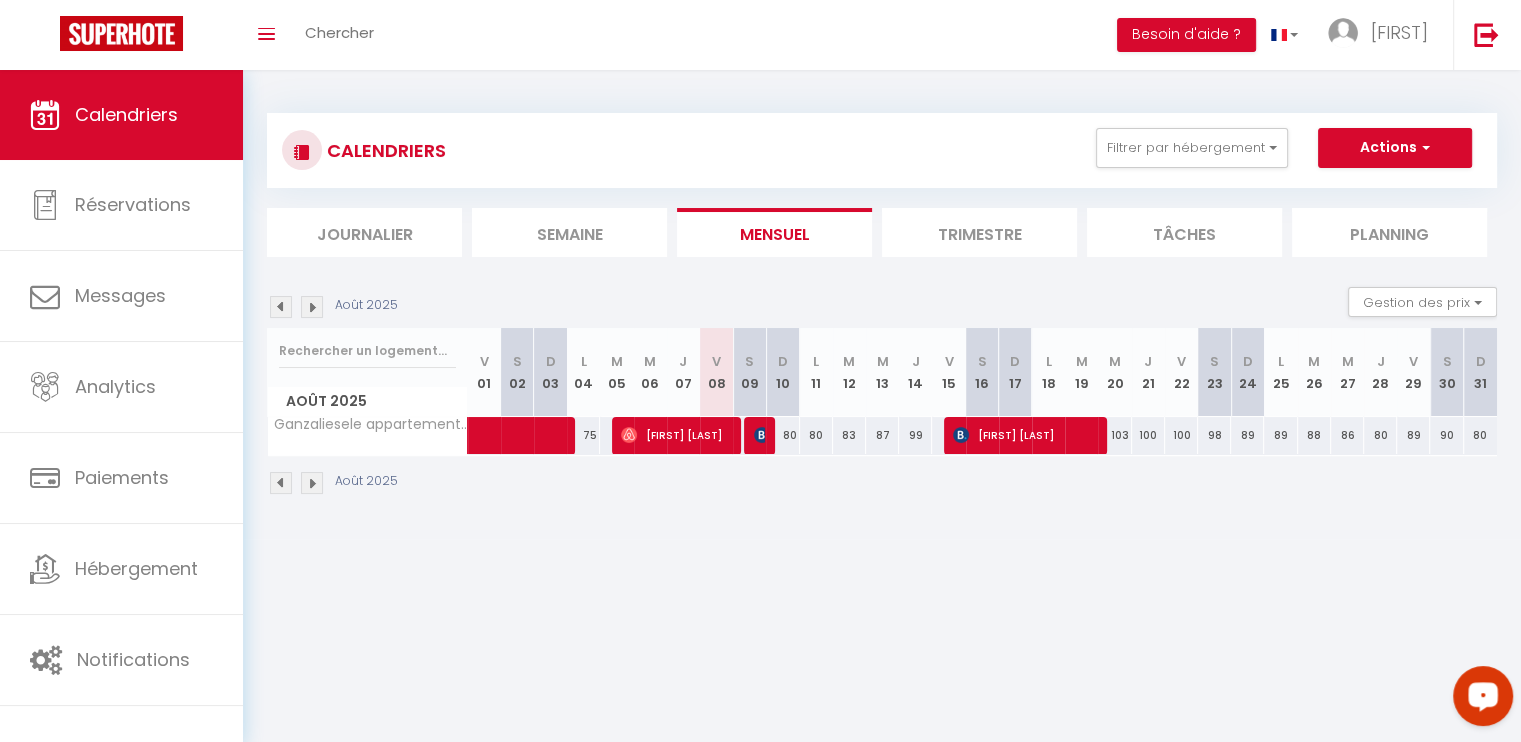 click 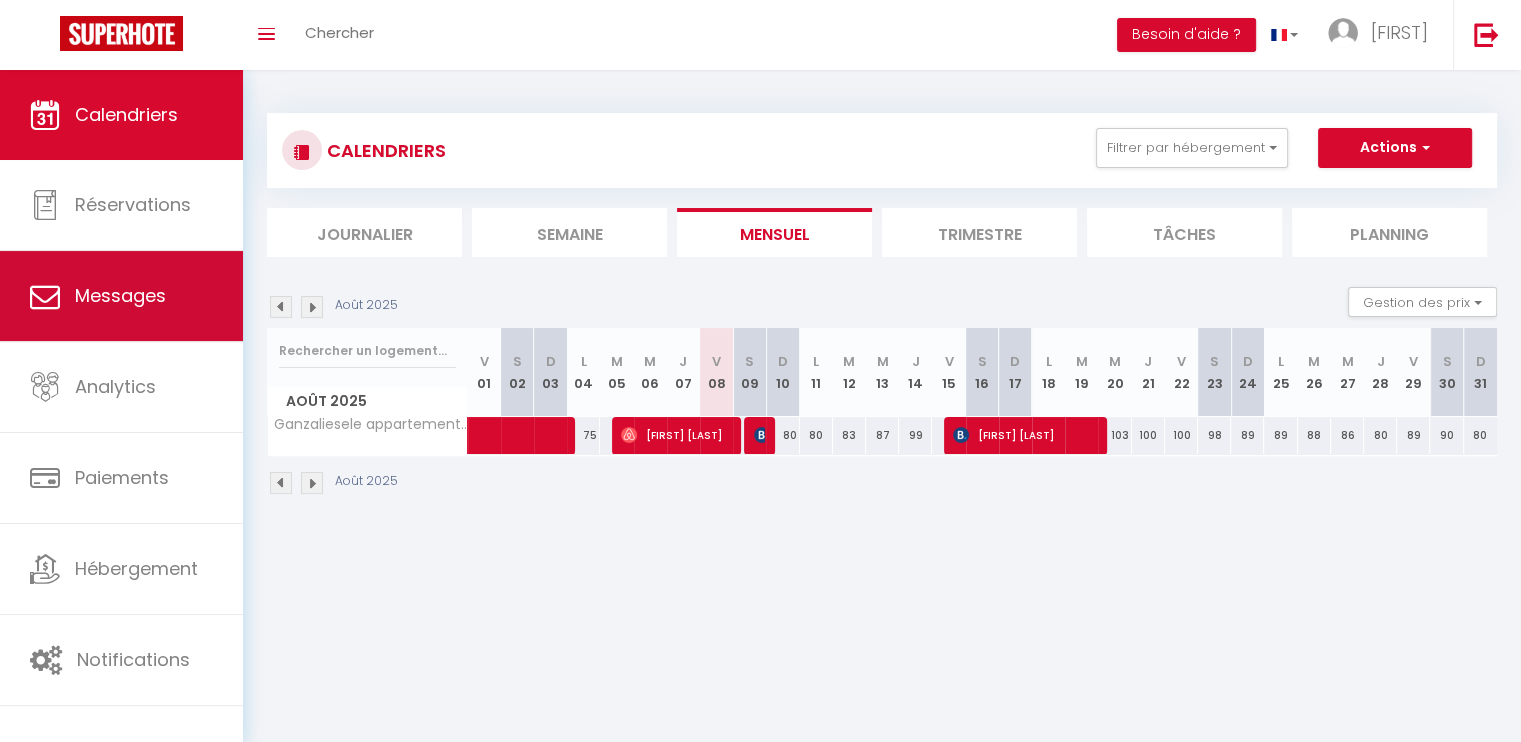 click on "Messages" at bounding box center (121, 296) 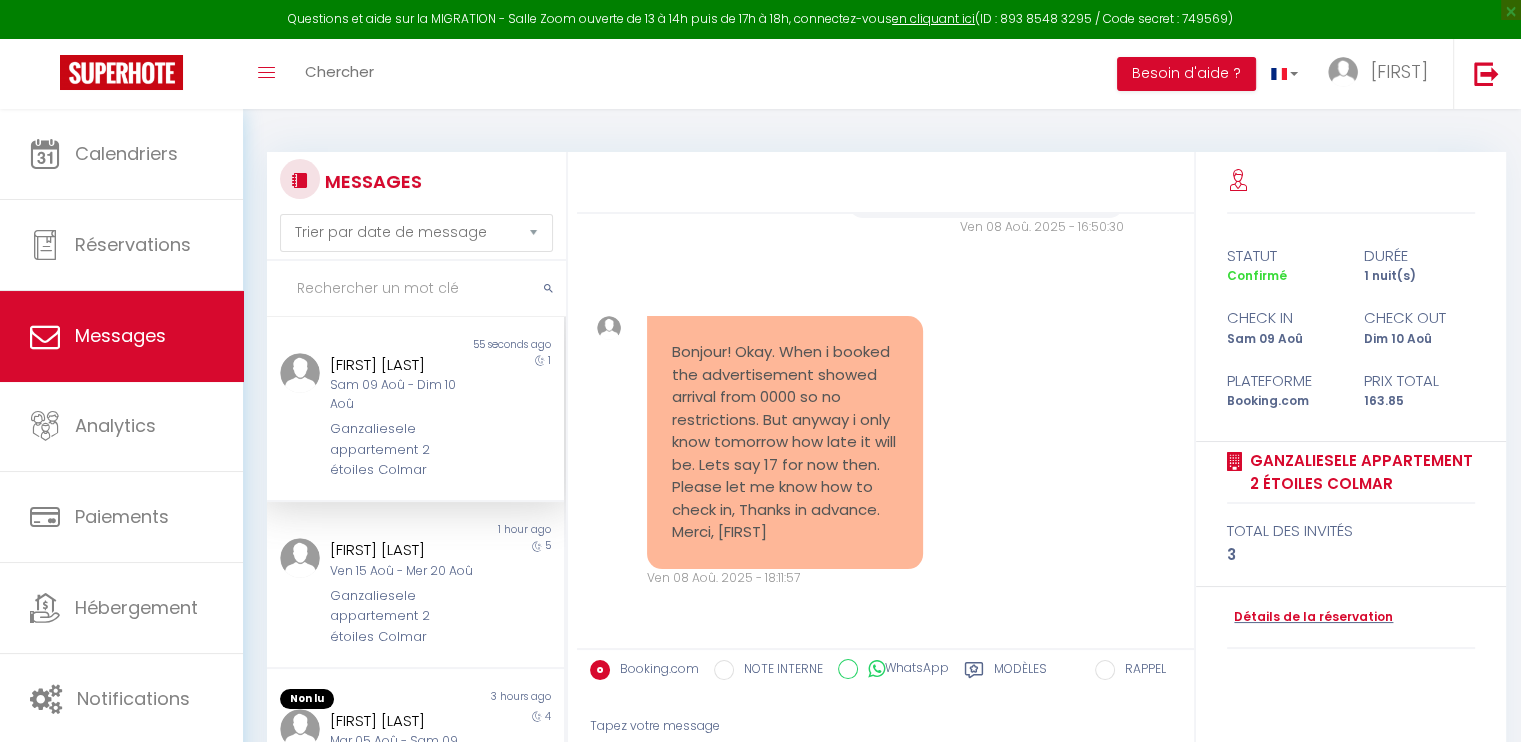 scroll, scrollTop: 1460, scrollLeft: 0, axis: vertical 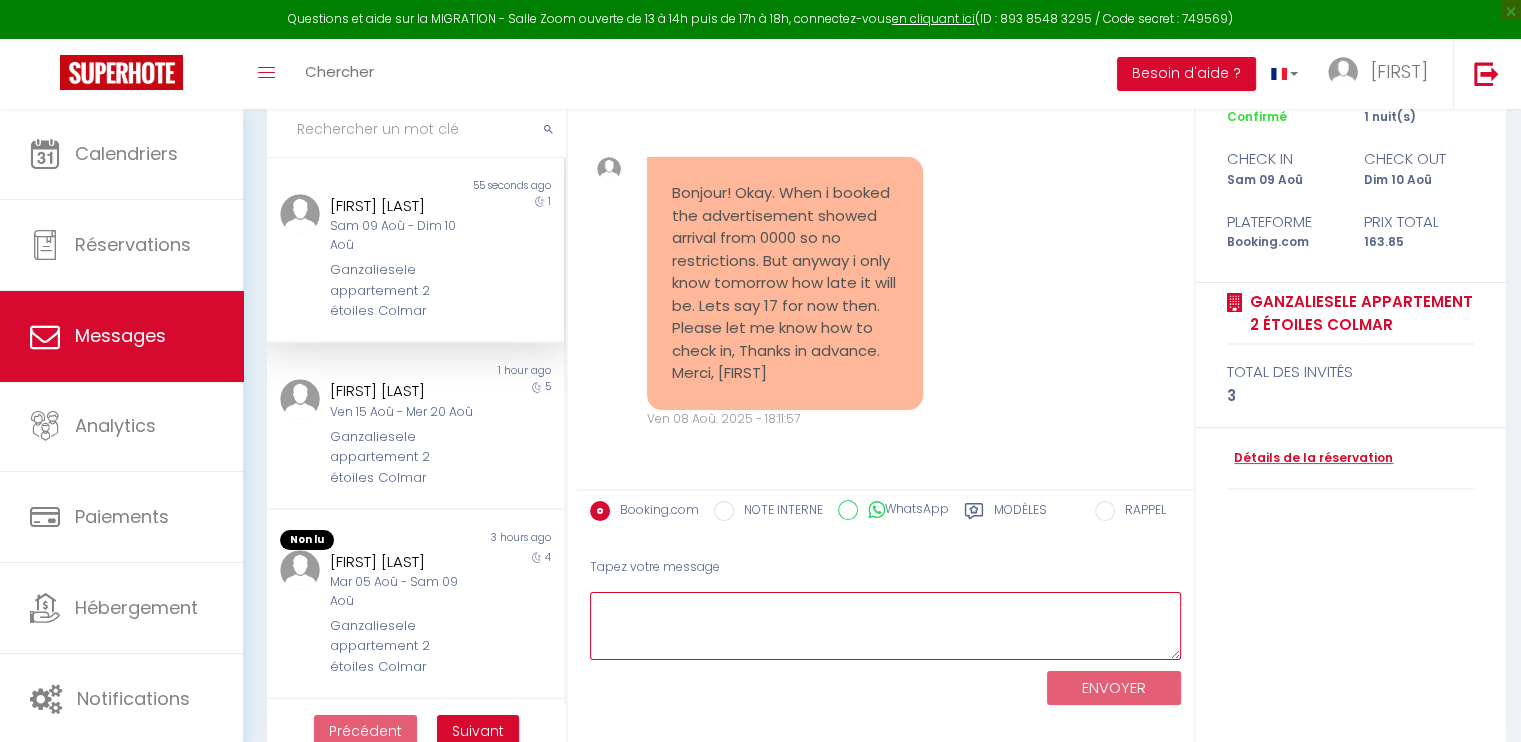 click at bounding box center [885, 626] 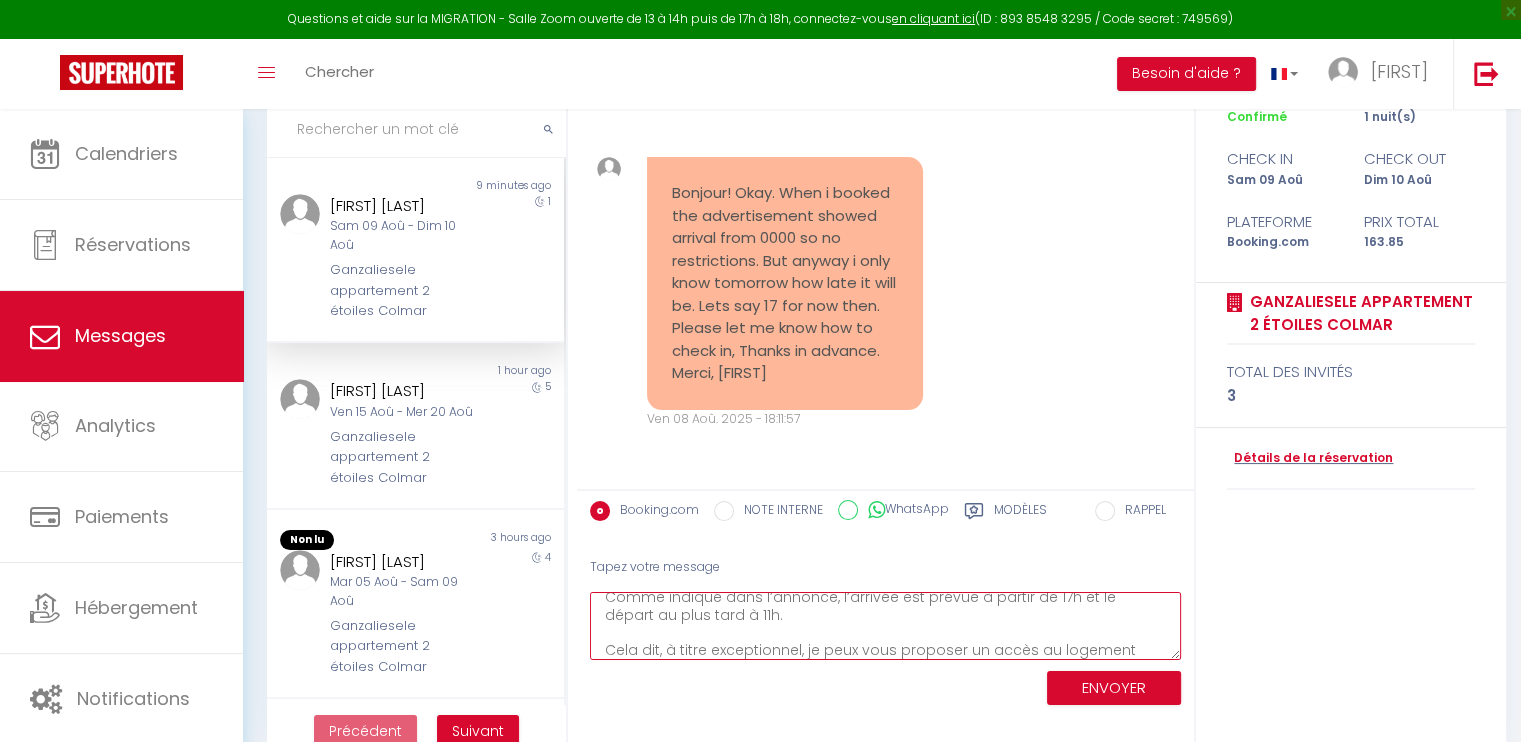 scroll, scrollTop: 0, scrollLeft: 0, axis: both 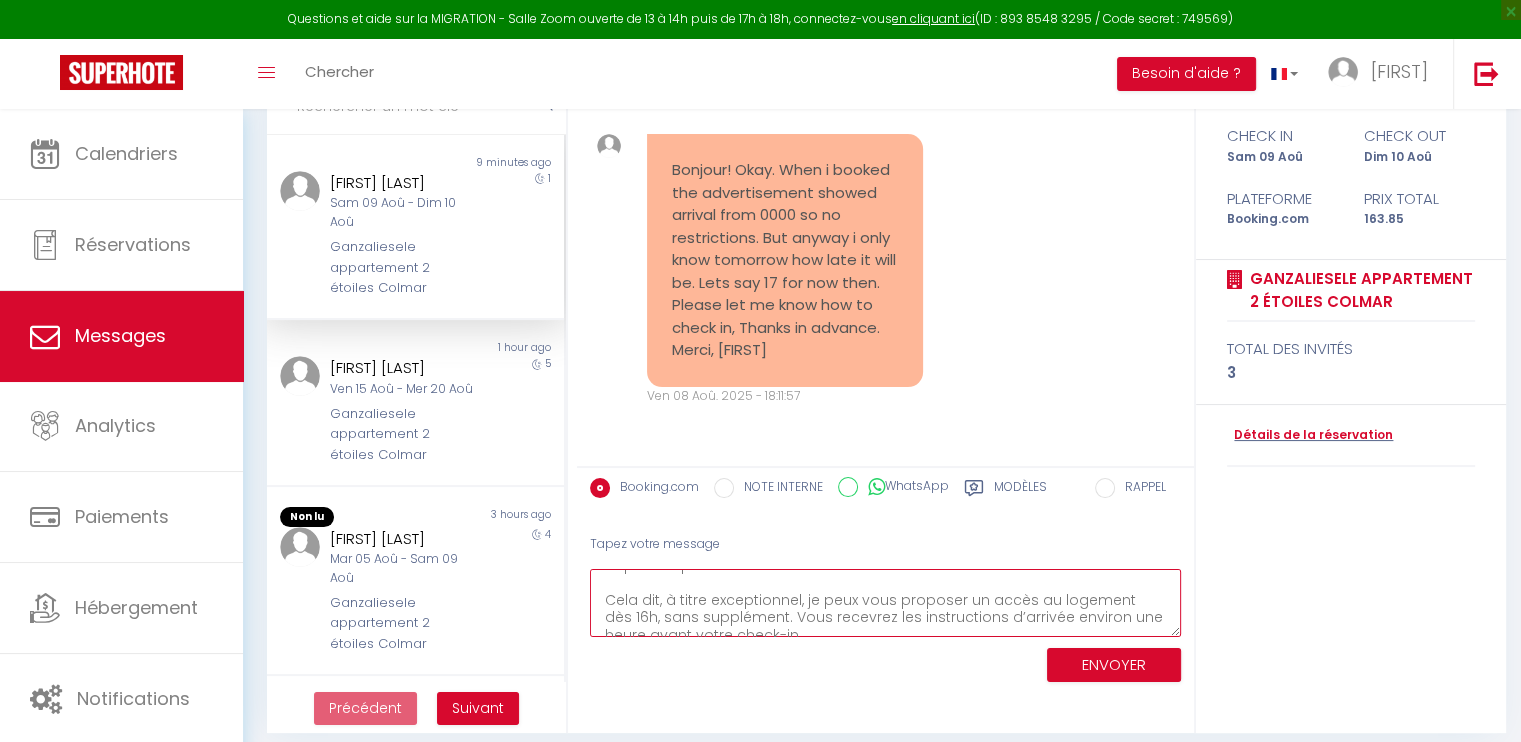 click on "Je vous confirme que les arrivées et les départs se font en toute autonomie. Comme indiqué dans l’annonce, l’arrivée est prévue à partir de 17h et le départ au plus tard à 11h.
Cela dit, à titre exceptionnel, je peux vous proposer un accès au logement dès 16h, sans supplément. Vous recevrez les instructions d’arrivée environ une heure avant votre check-in.
N’hésitez pas si vous avez d’autres questions d’ici là !
Bien à vous,
[FIRST]" at bounding box center (885, 603) 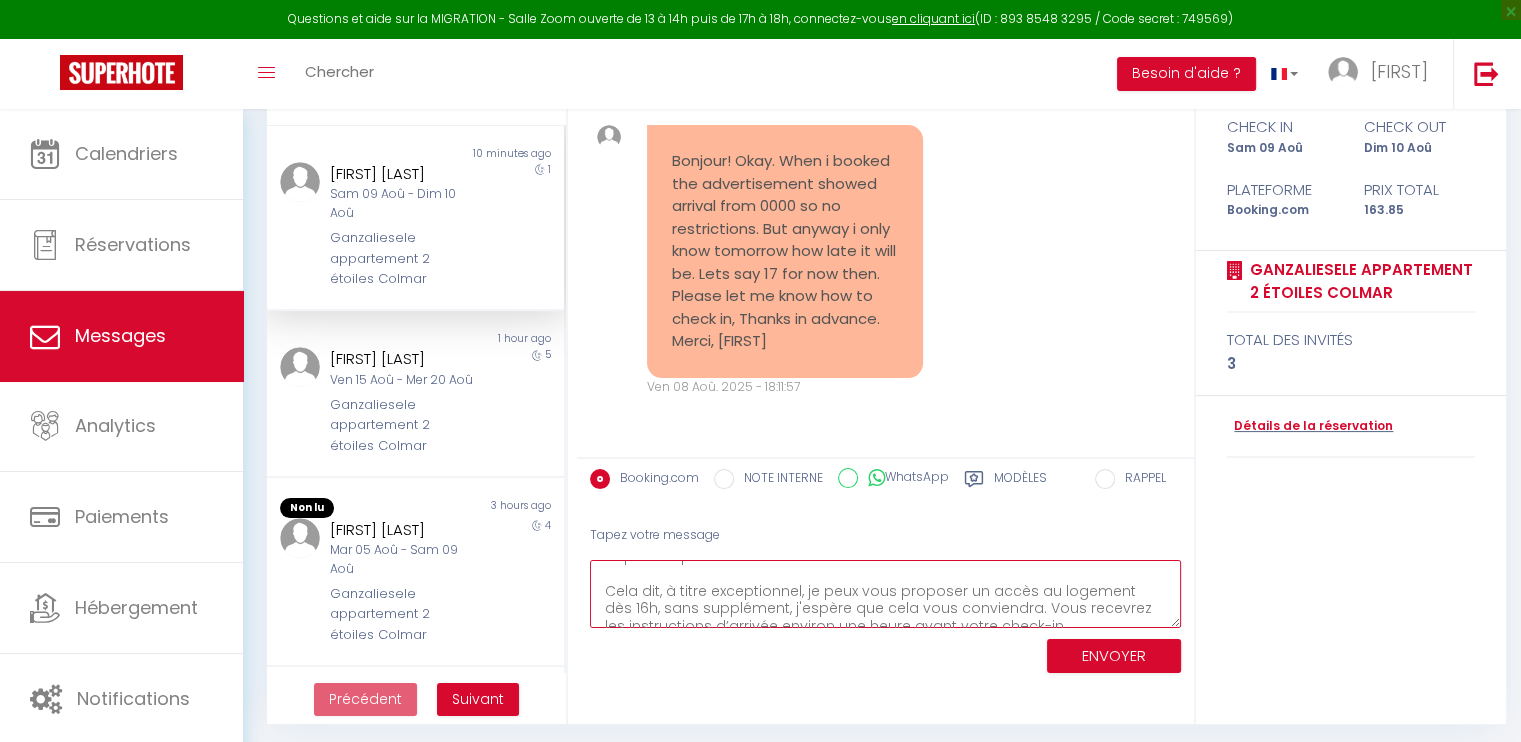 scroll, scrollTop: 196, scrollLeft: 0, axis: vertical 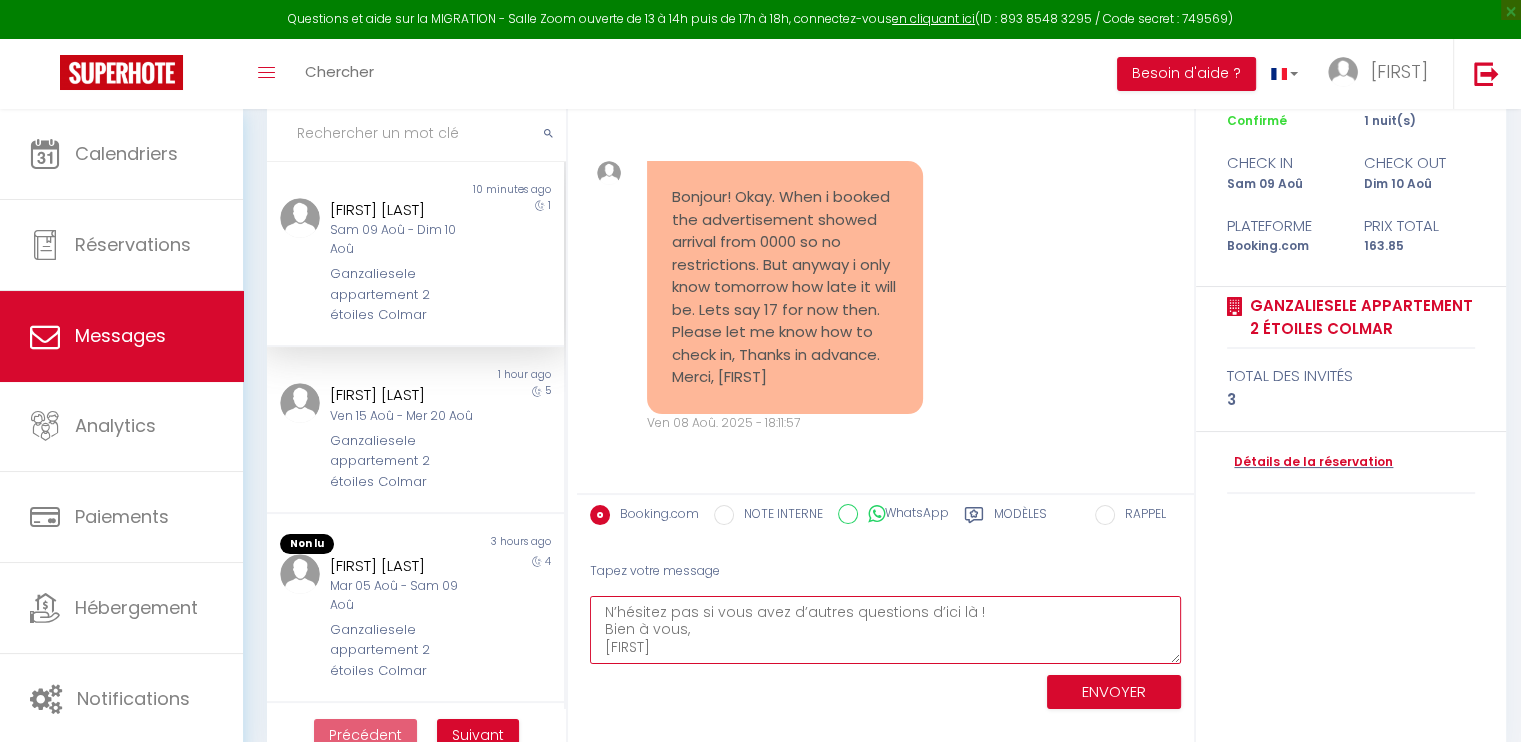 type on "Je vous confirme que les arrivées et les départs se font en toute autonomie. Comme indiqué dans l’annonce, l’arrivée est prévue à partir de 17h et le départ au plus tard à 11h.
Cela dit, à titre exceptionnel, je peux vous proposer un accès au logement dès 16h, sans supplément, j'espère que cela vous conviendra. Vous recevrez les instructions d’arrivée environ une heure avant votre check-in.
N’hésitez pas si vous avez d’autres questions d’ici là !
Bien à vous,
[FIRST]" 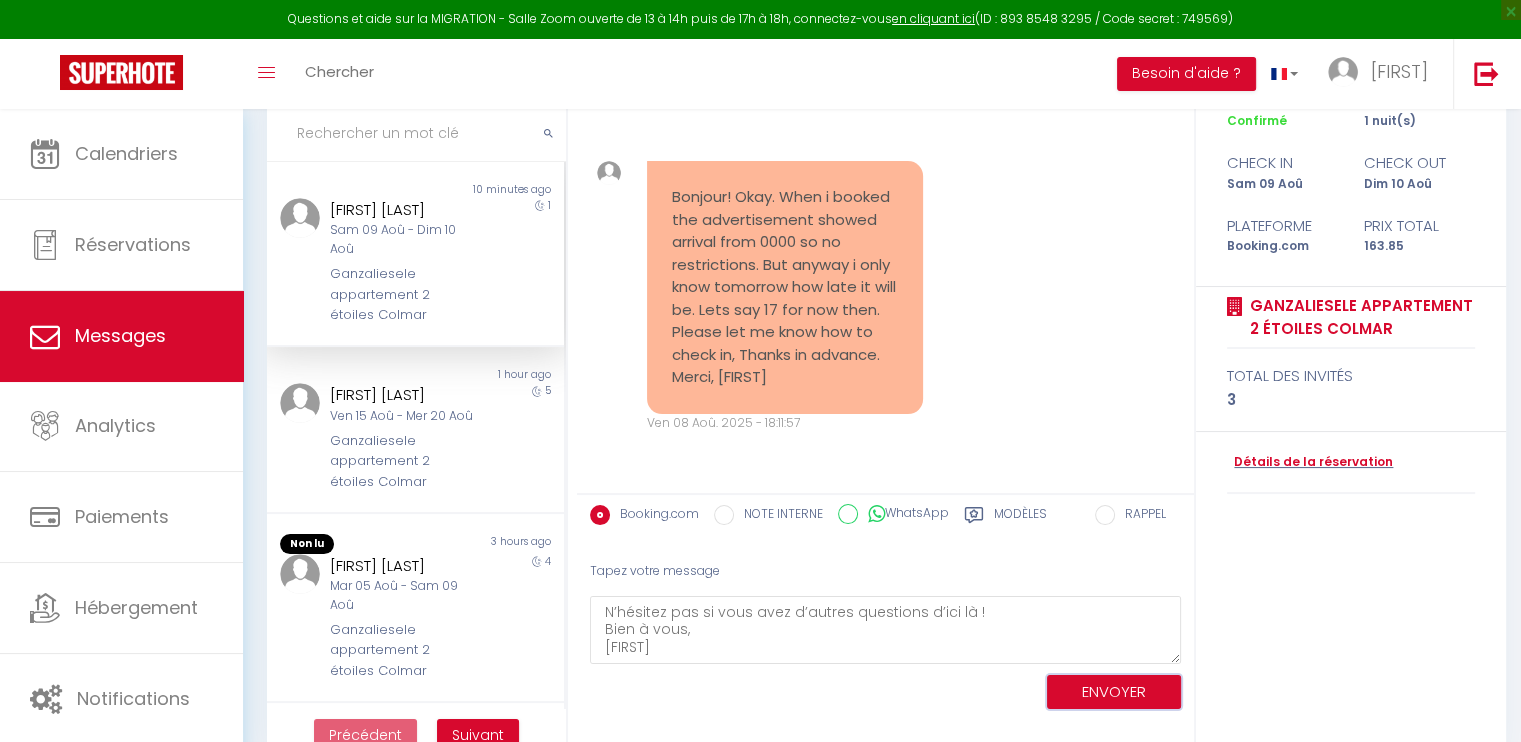 click on "ENVOYER" at bounding box center (1114, 692) 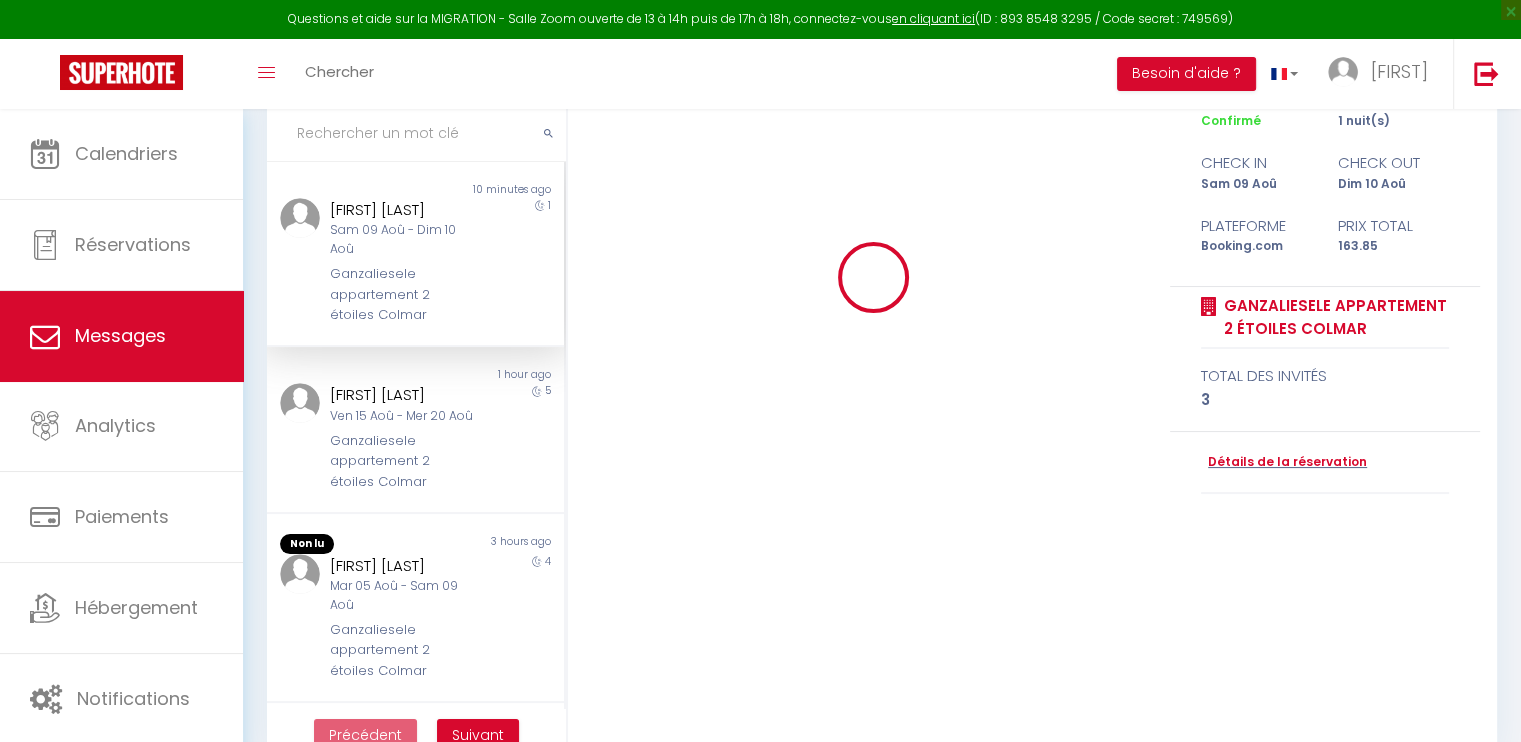type 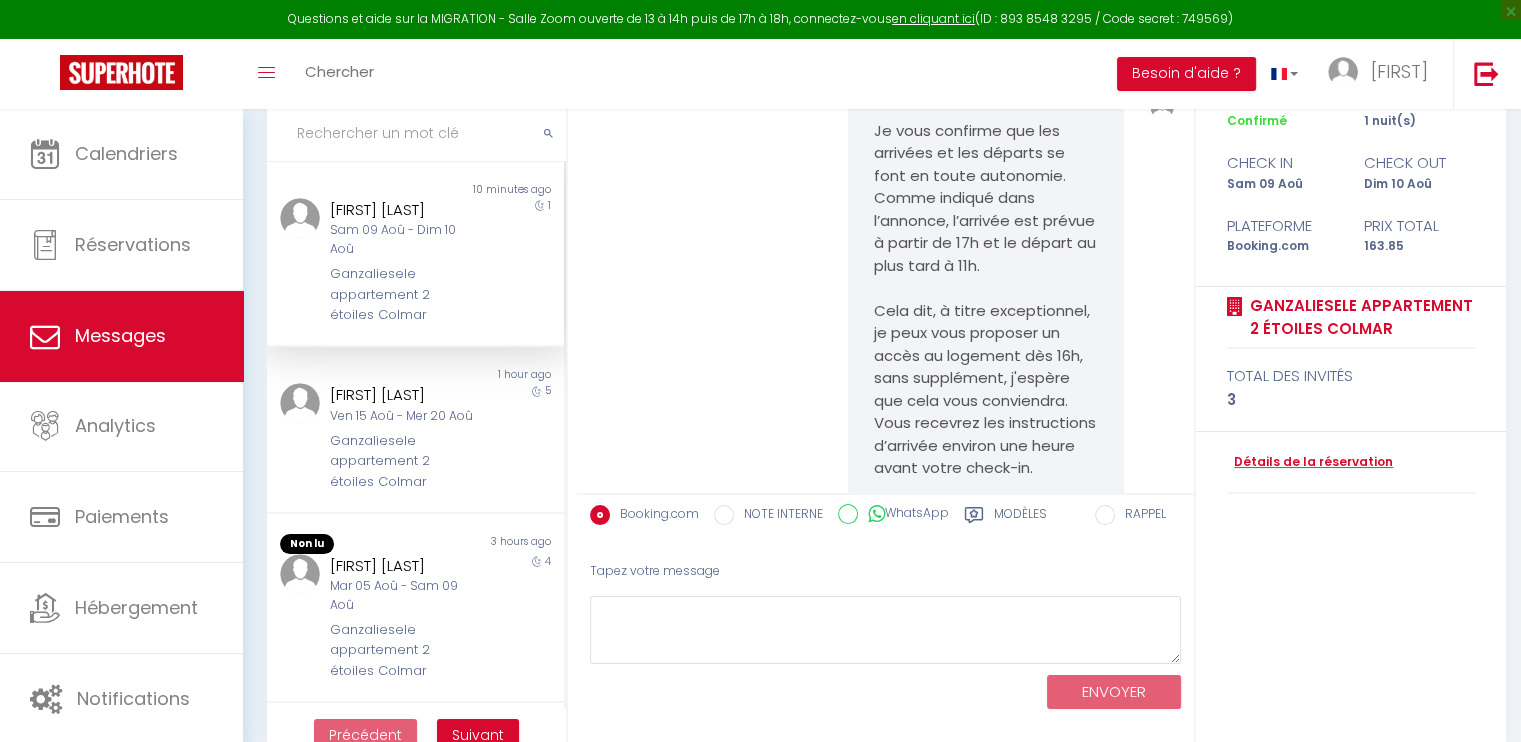 scroll, scrollTop: 1809, scrollLeft: 0, axis: vertical 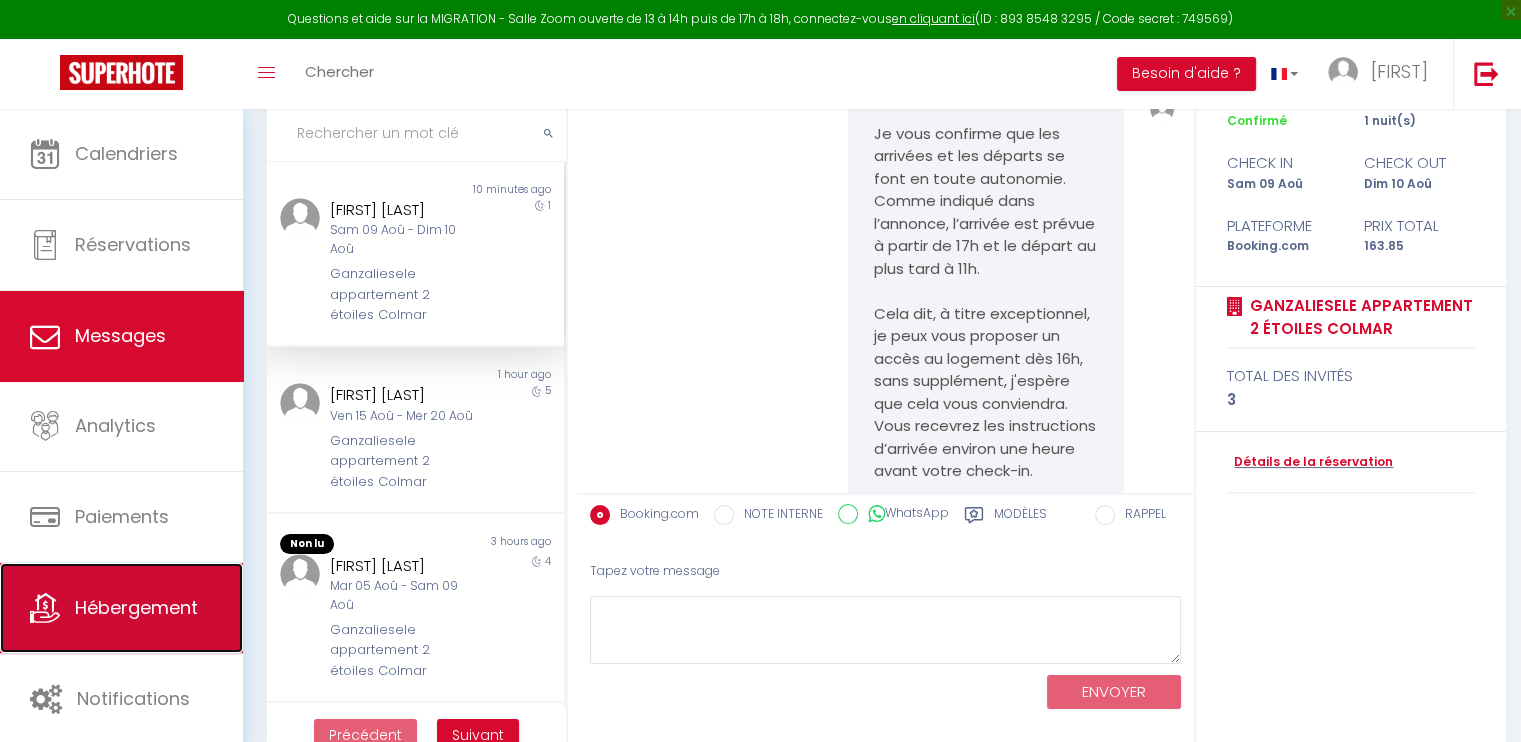 click on "Hébergement" at bounding box center [136, 607] 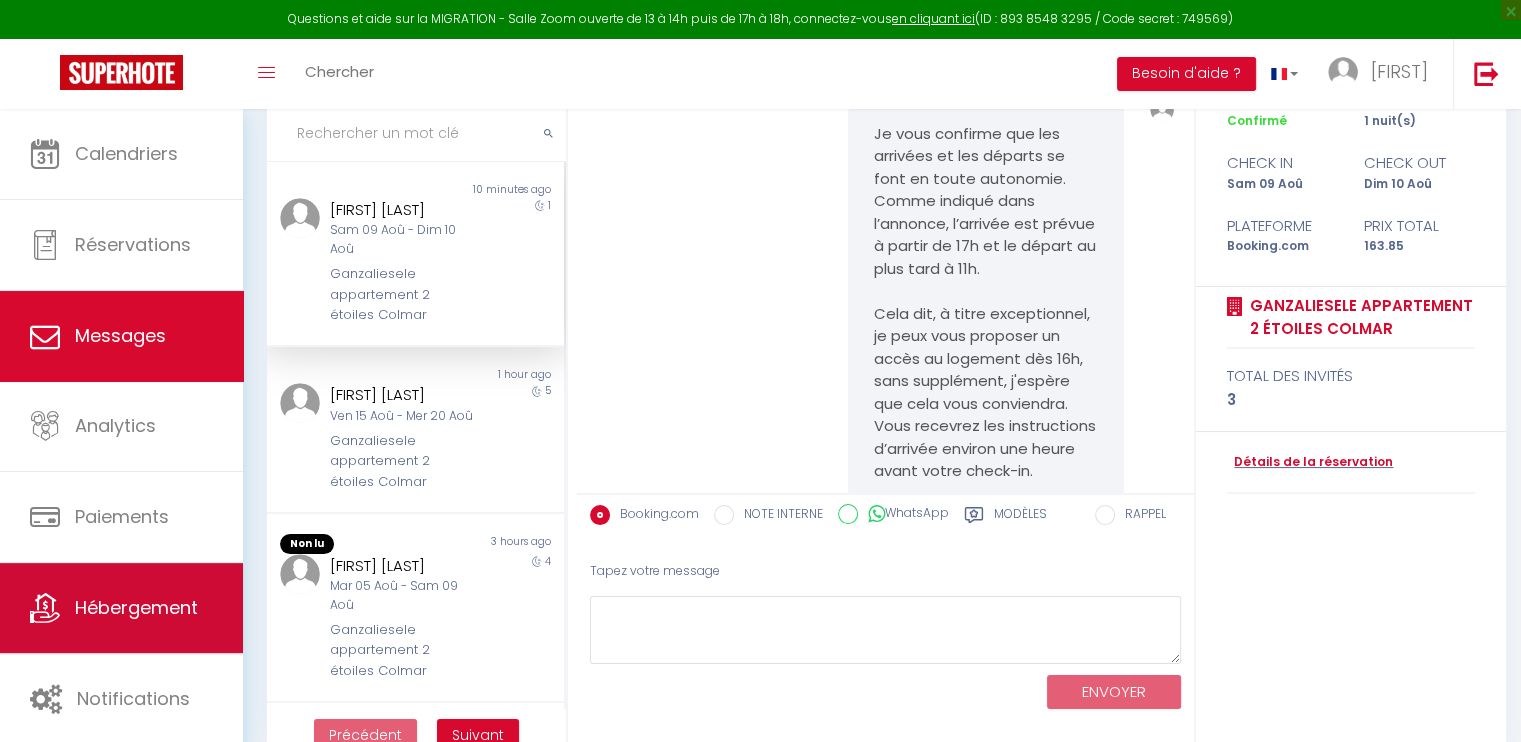 scroll, scrollTop: 0, scrollLeft: 0, axis: both 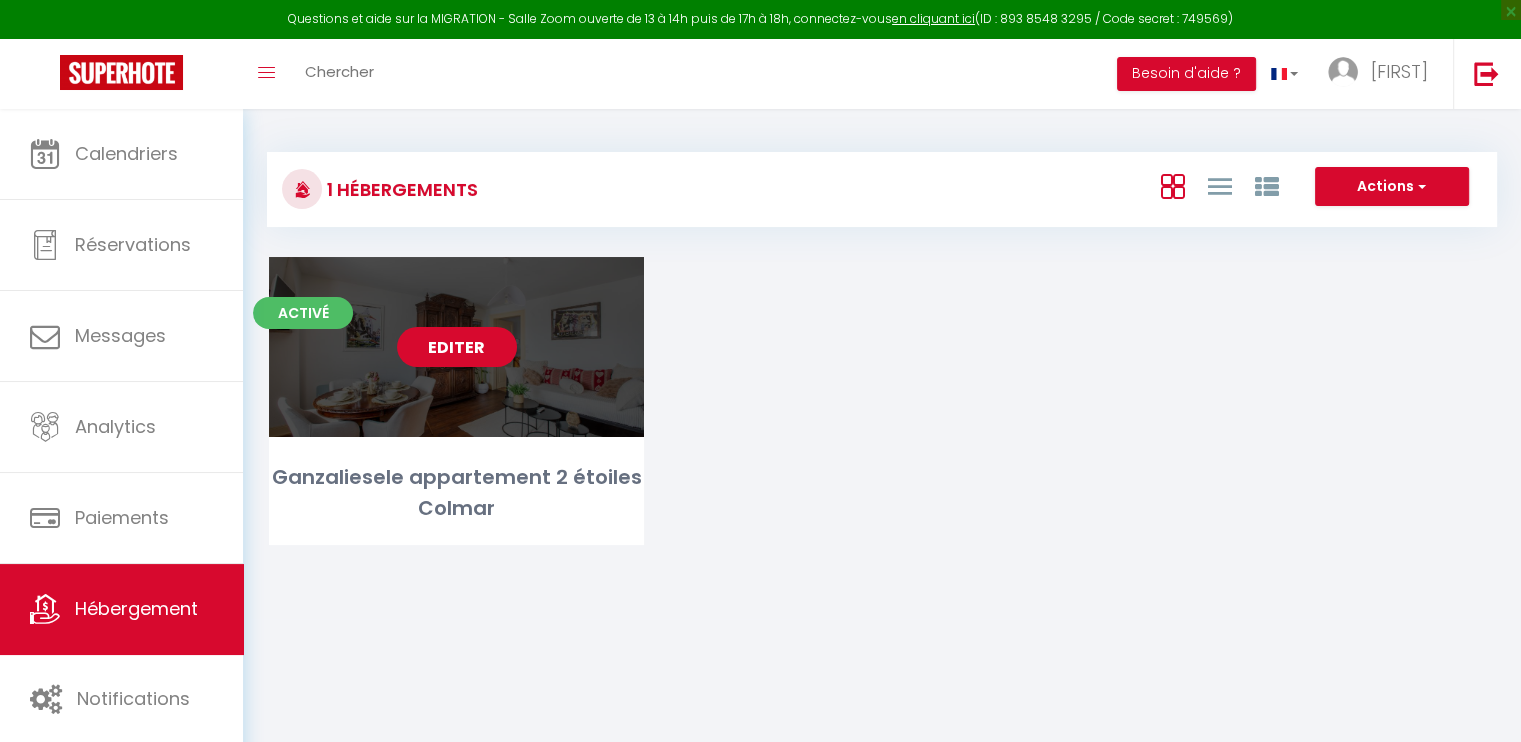 click on "Editer" at bounding box center [457, 347] 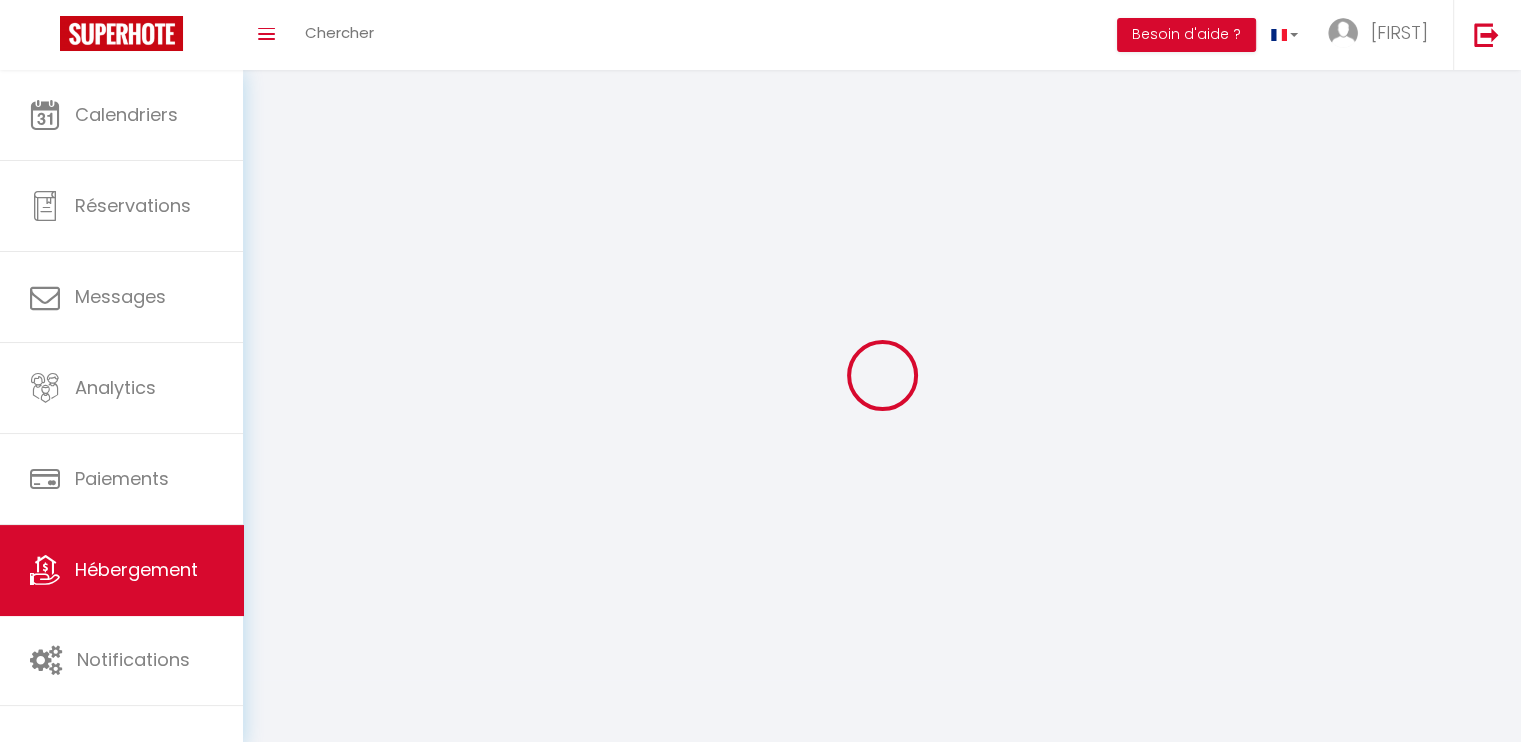 select 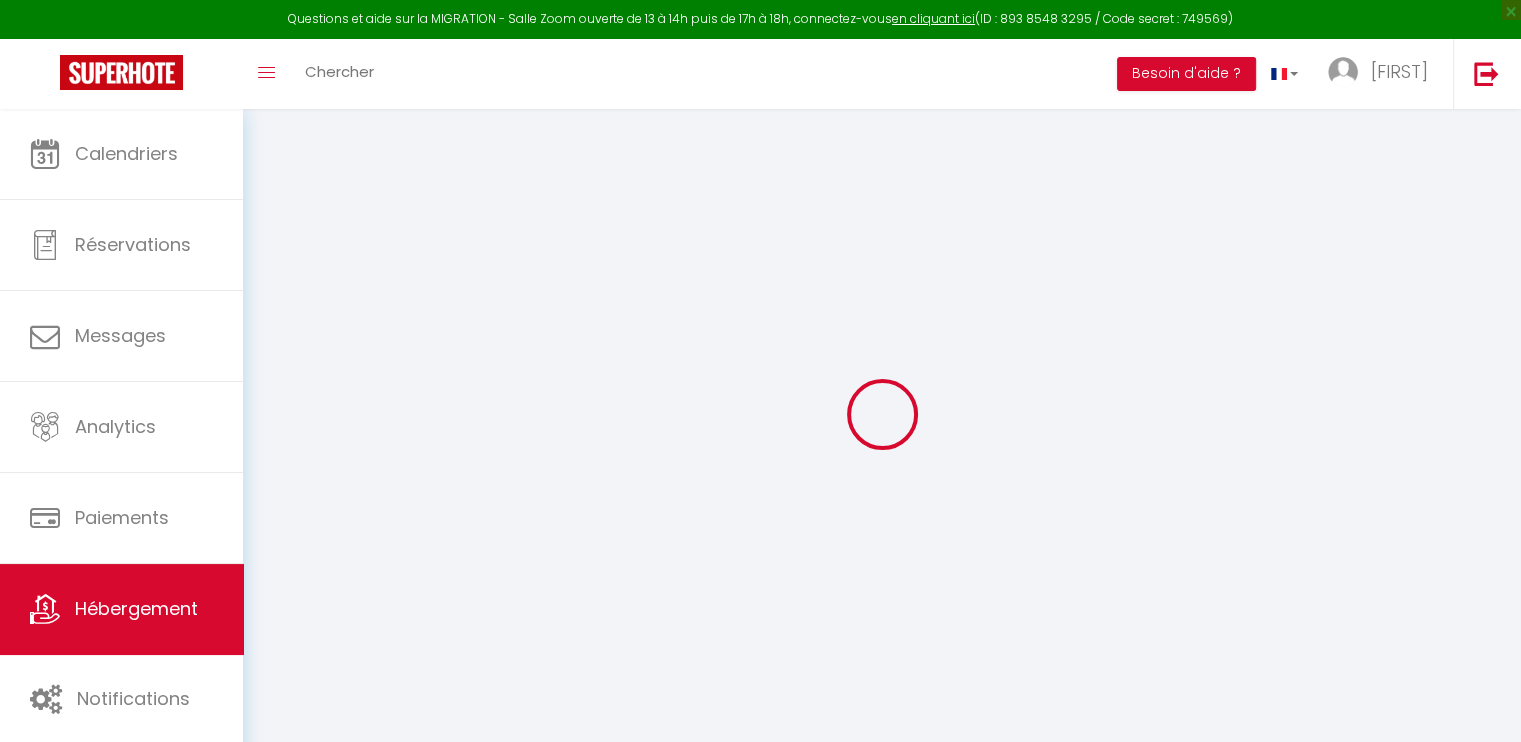 select 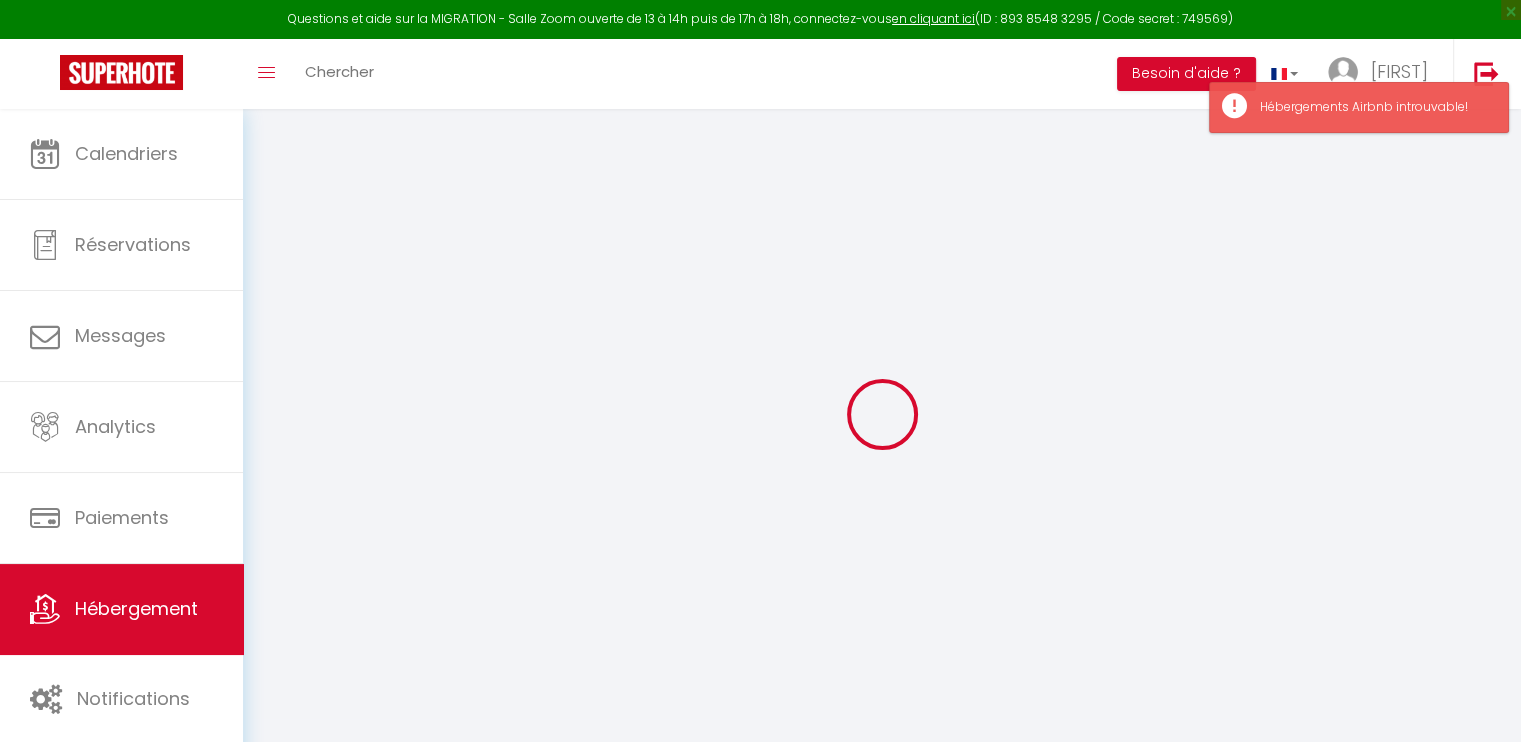 type on "Ganzaliesele  appartement 2 étoiles Colmar" 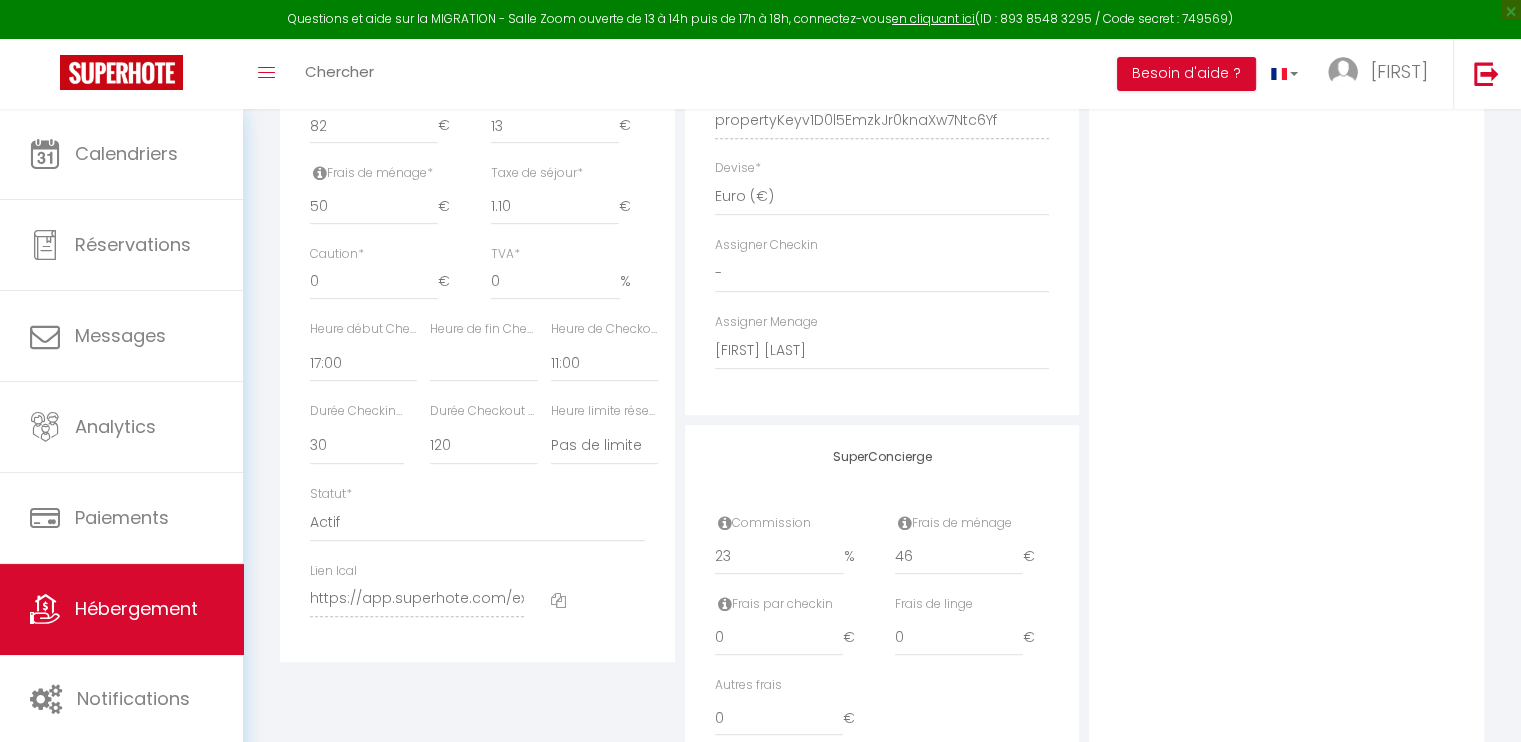 scroll, scrollTop: 931, scrollLeft: 0, axis: vertical 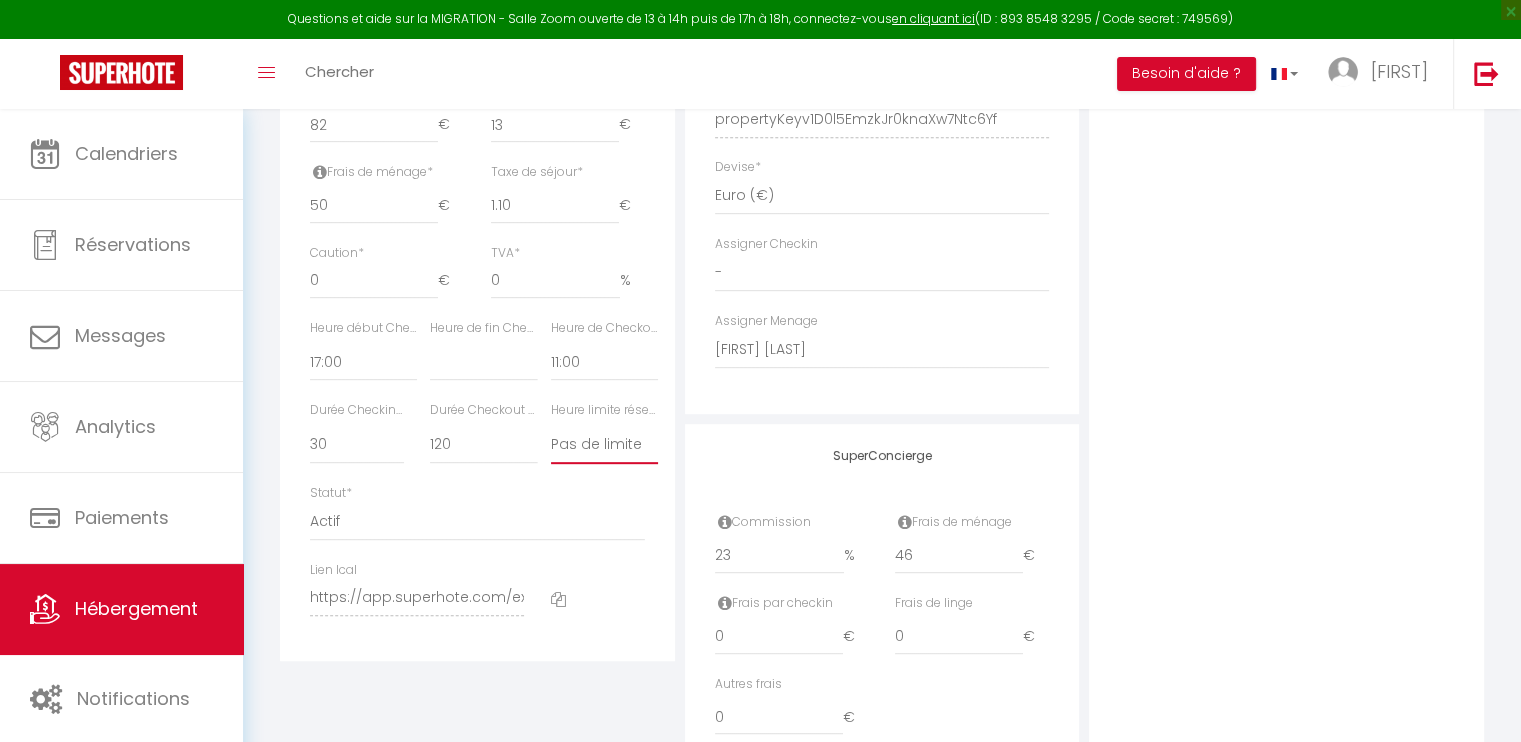 click on "Pas de limite
01:00
02:00
03:00
04:00
05:00
06:00
07:00
08:00
09:00
10:00
11:00
12:00" at bounding box center (604, 445) 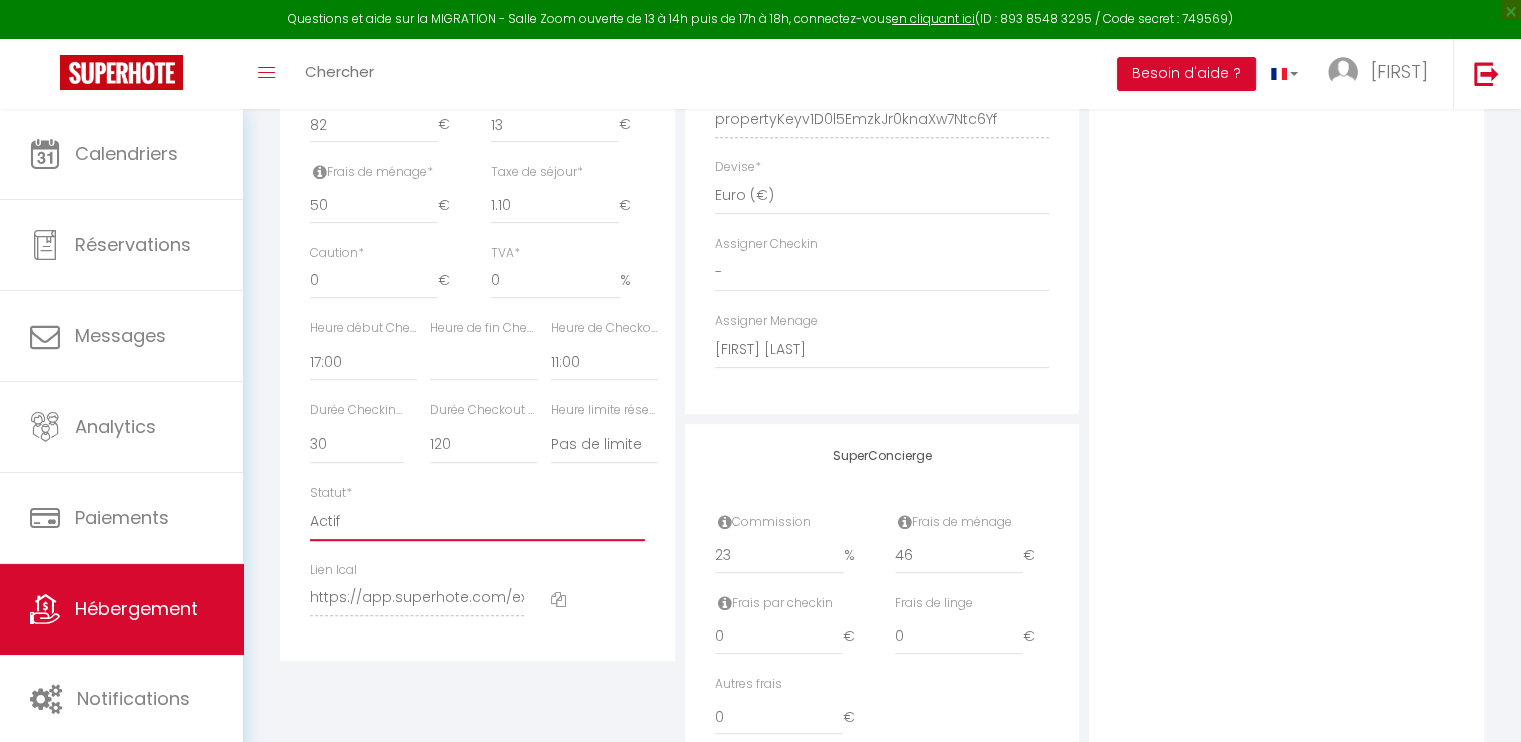 click on "Actif
Pas actif" at bounding box center [477, 522] 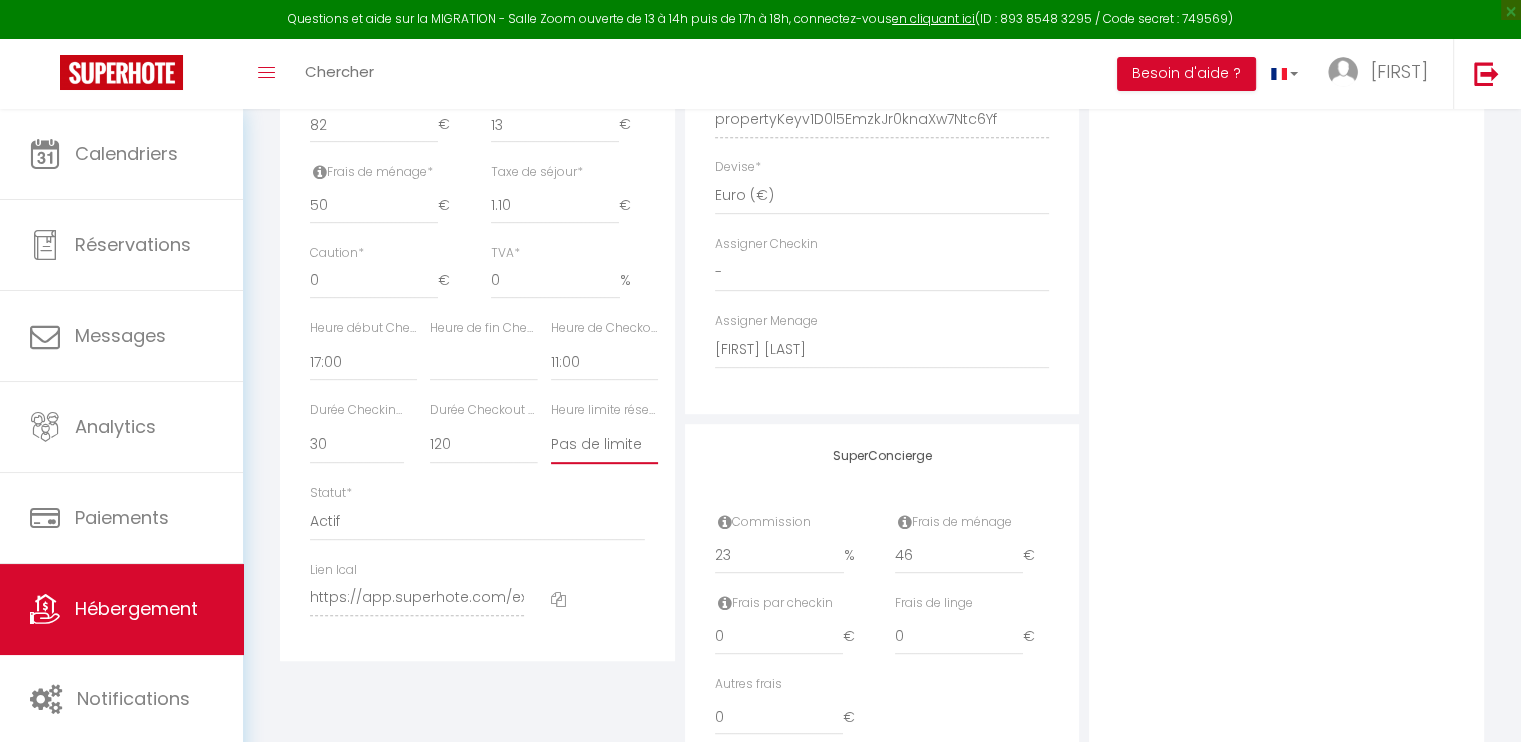 click on "Pas de limite
01:00
02:00
03:00
04:00
05:00
06:00
07:00
08:00
09:00
10:00
11:00
12:00" at bounding box center (604, 445) 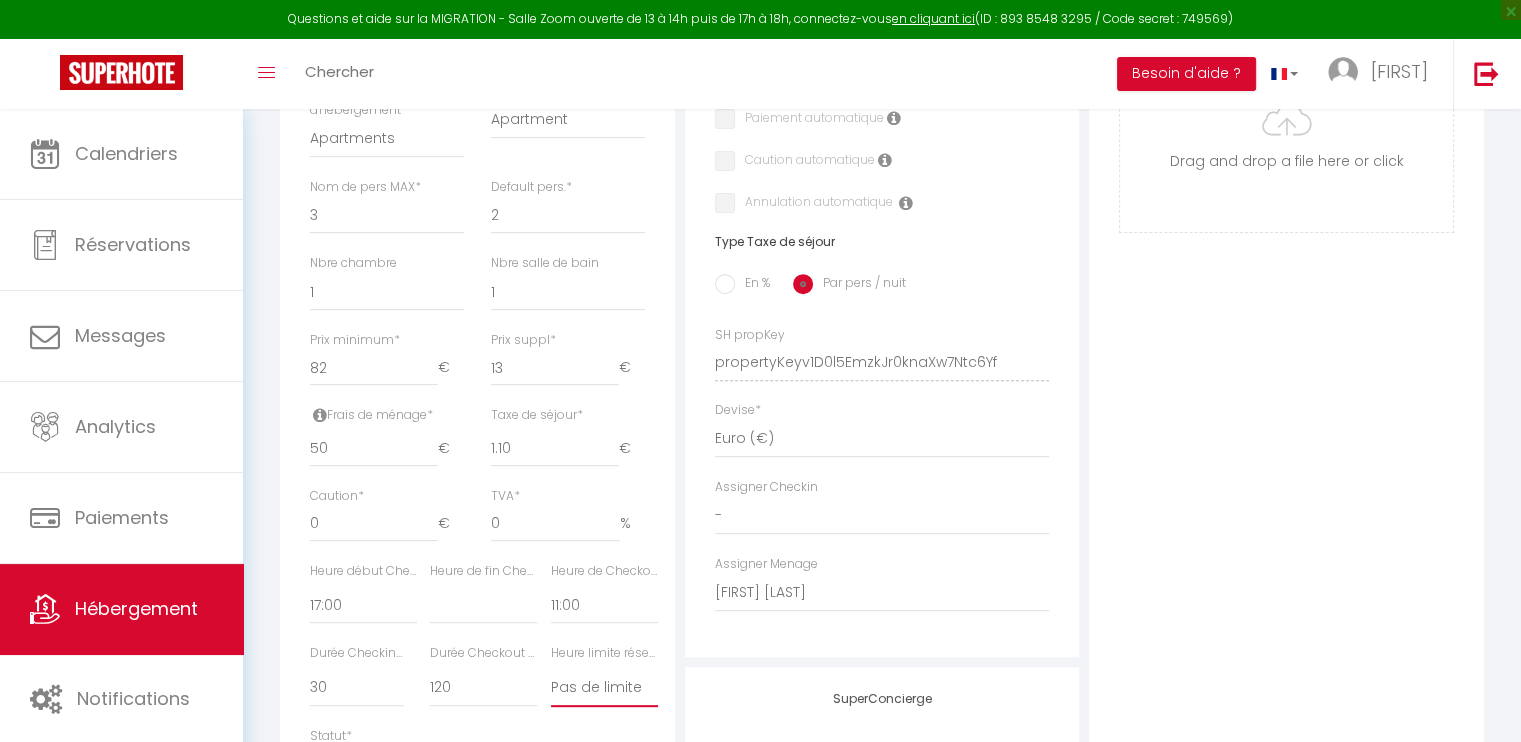 scroll, scrollTop: 686, scrollLeft: 0, axis: vertical 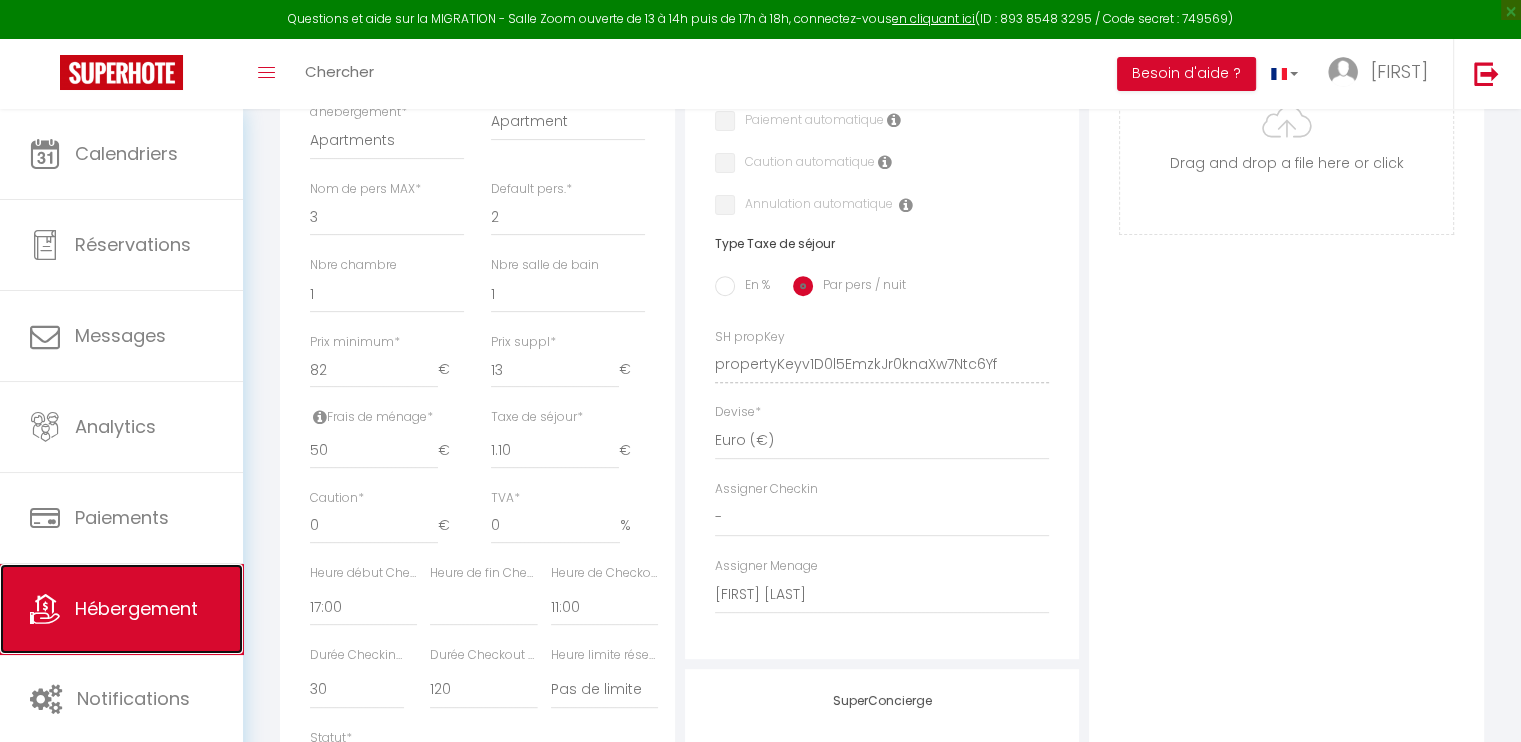 click on "Hébergement" at bounding box center (136, 608) 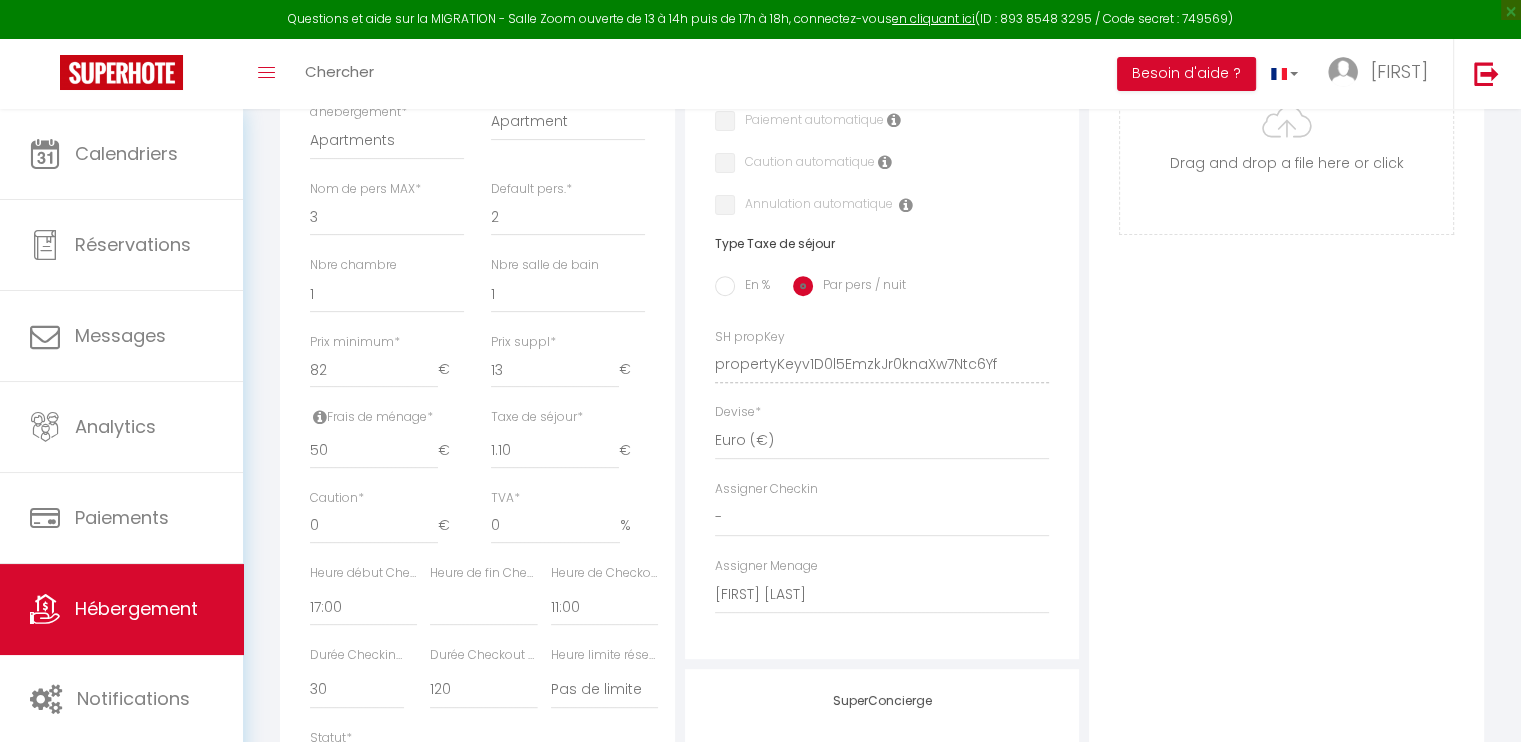 scroll, scrollTop: 0, scrollLeft: 0, axis: both 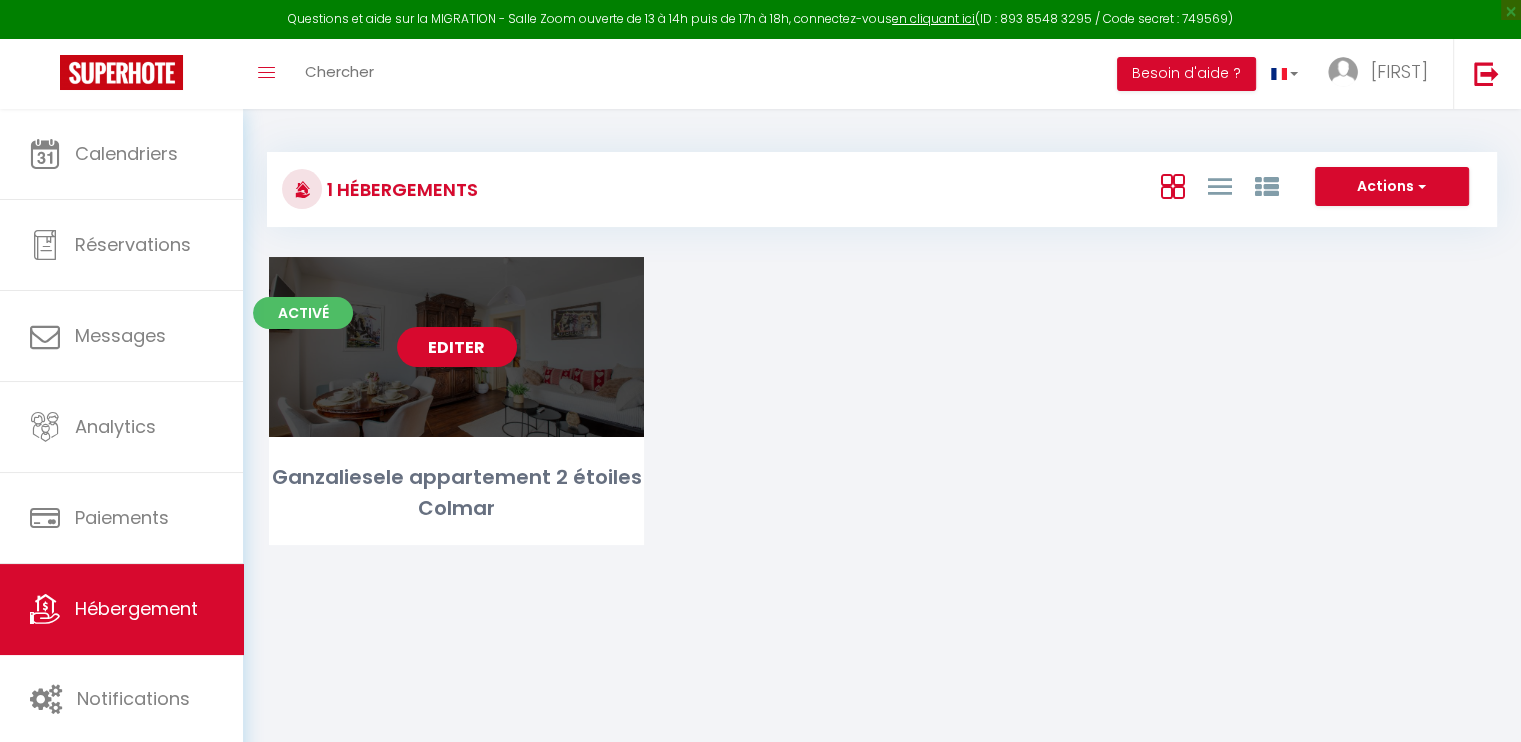 click on "Editer" at bounding box center [457, 347] 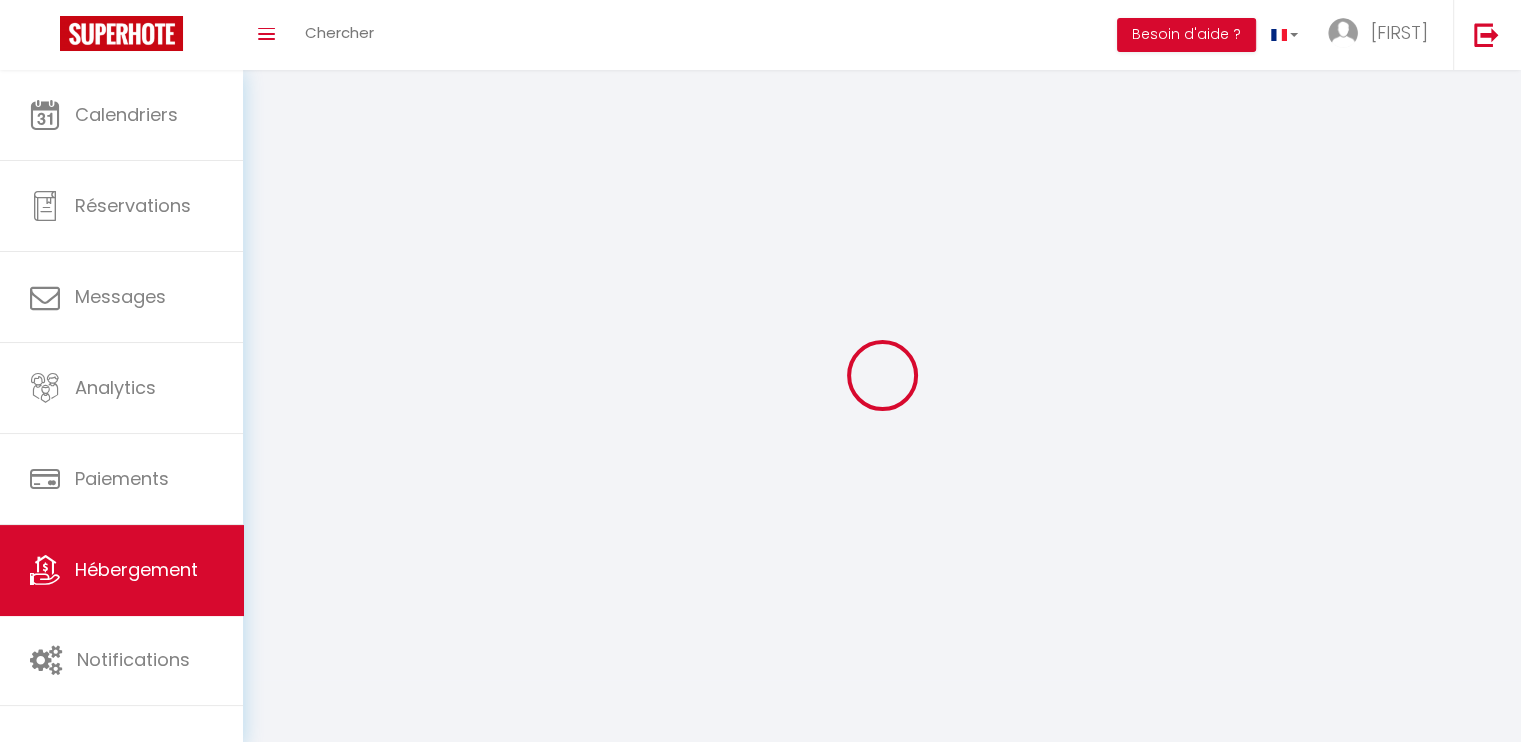 select on "1" 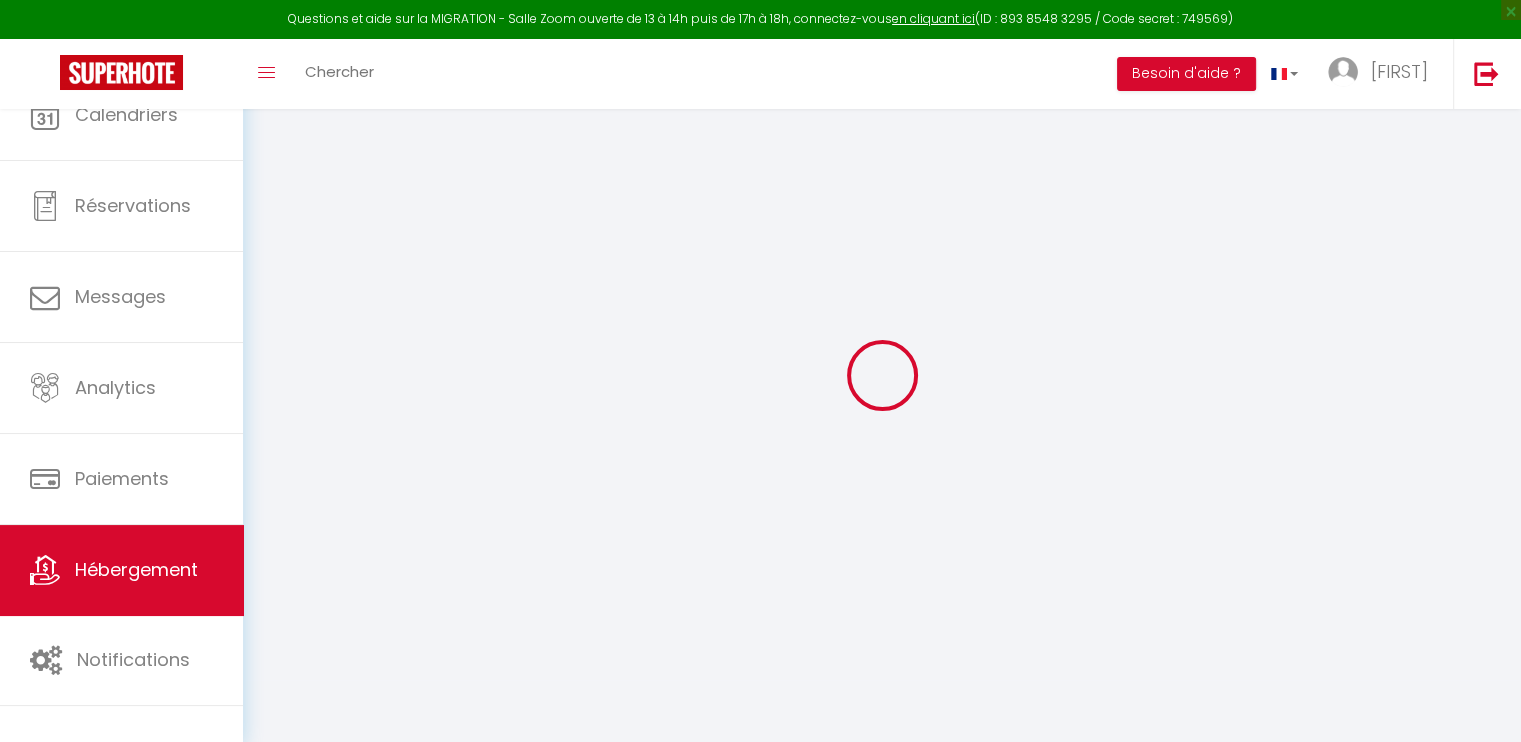 select 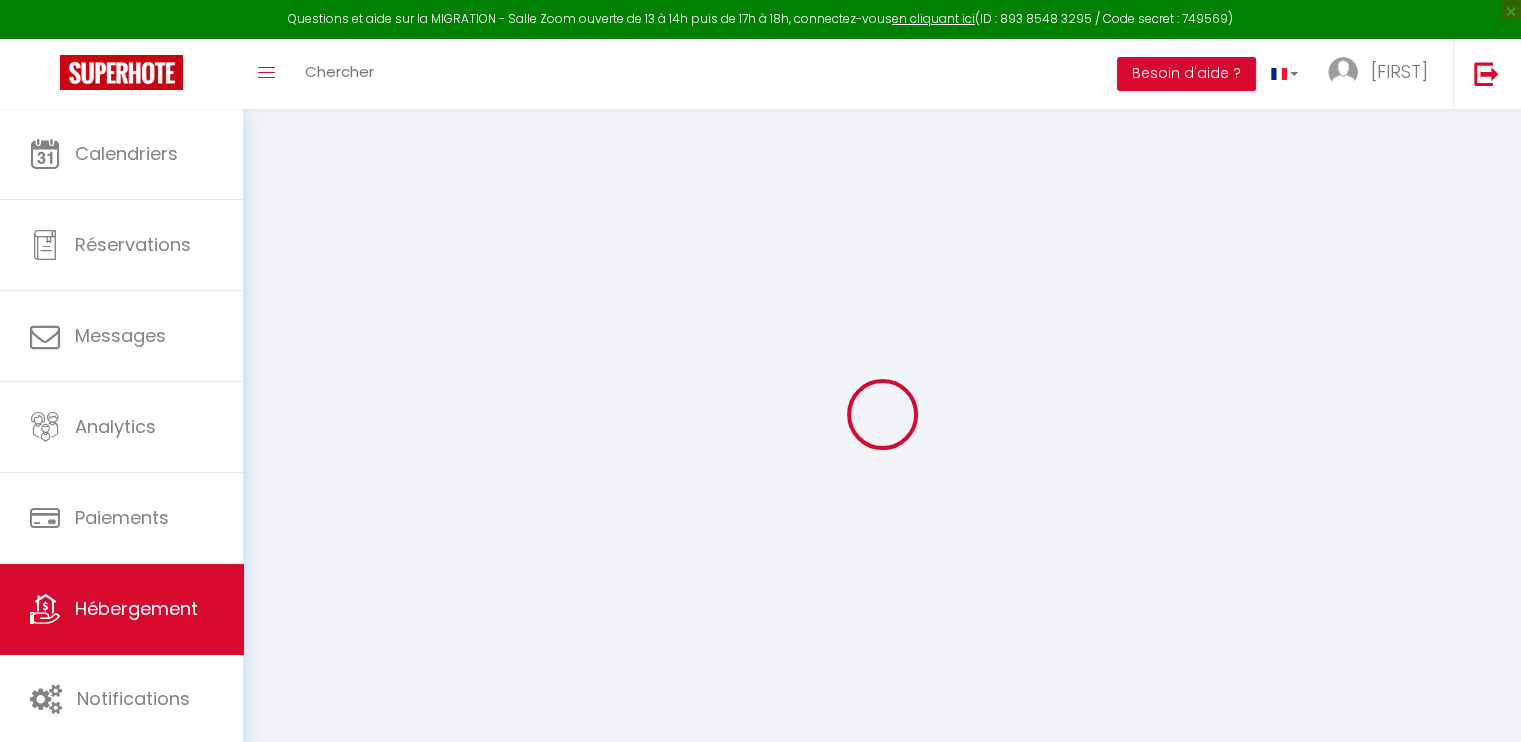 select 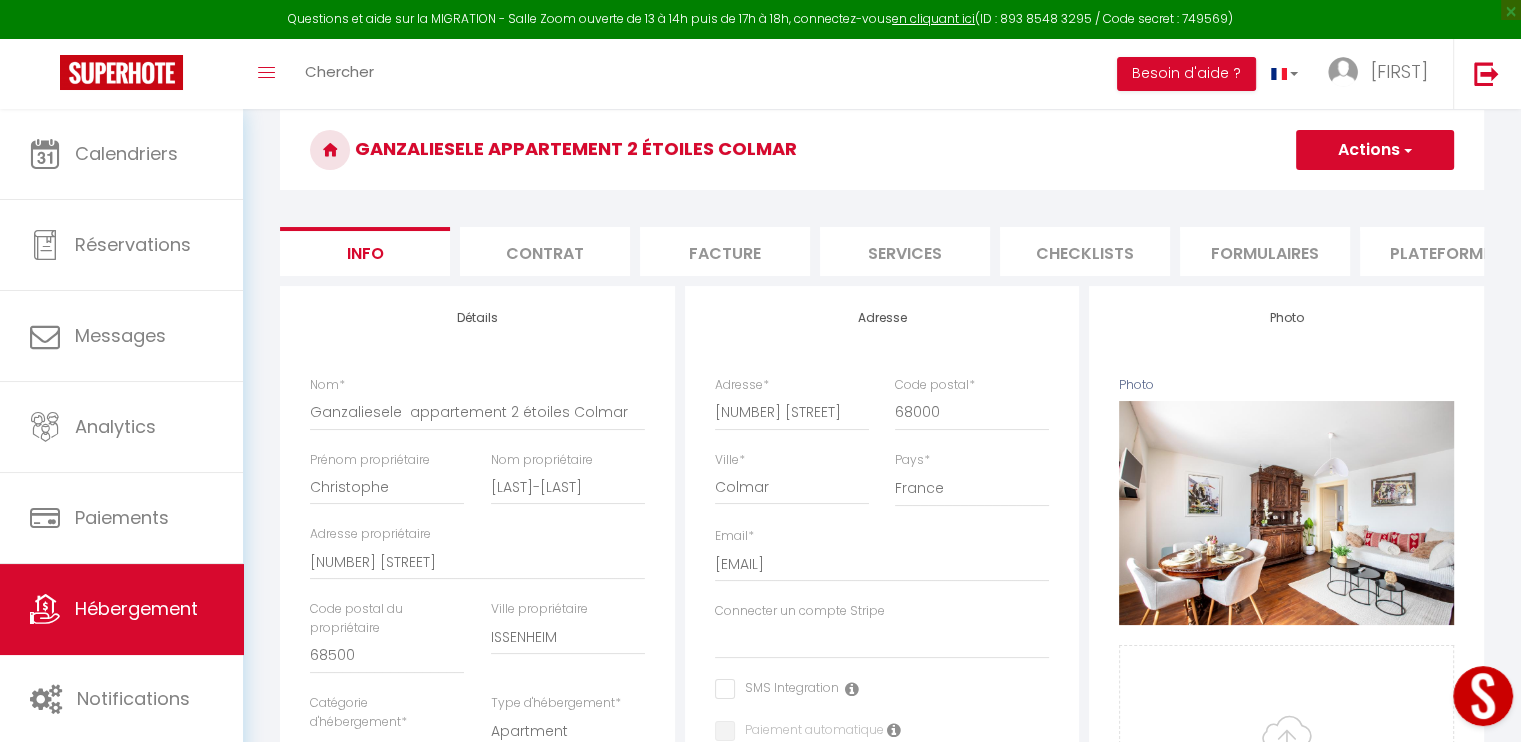 scroll, scrollTop: 43, scrollLeft: 0, axis: vertical 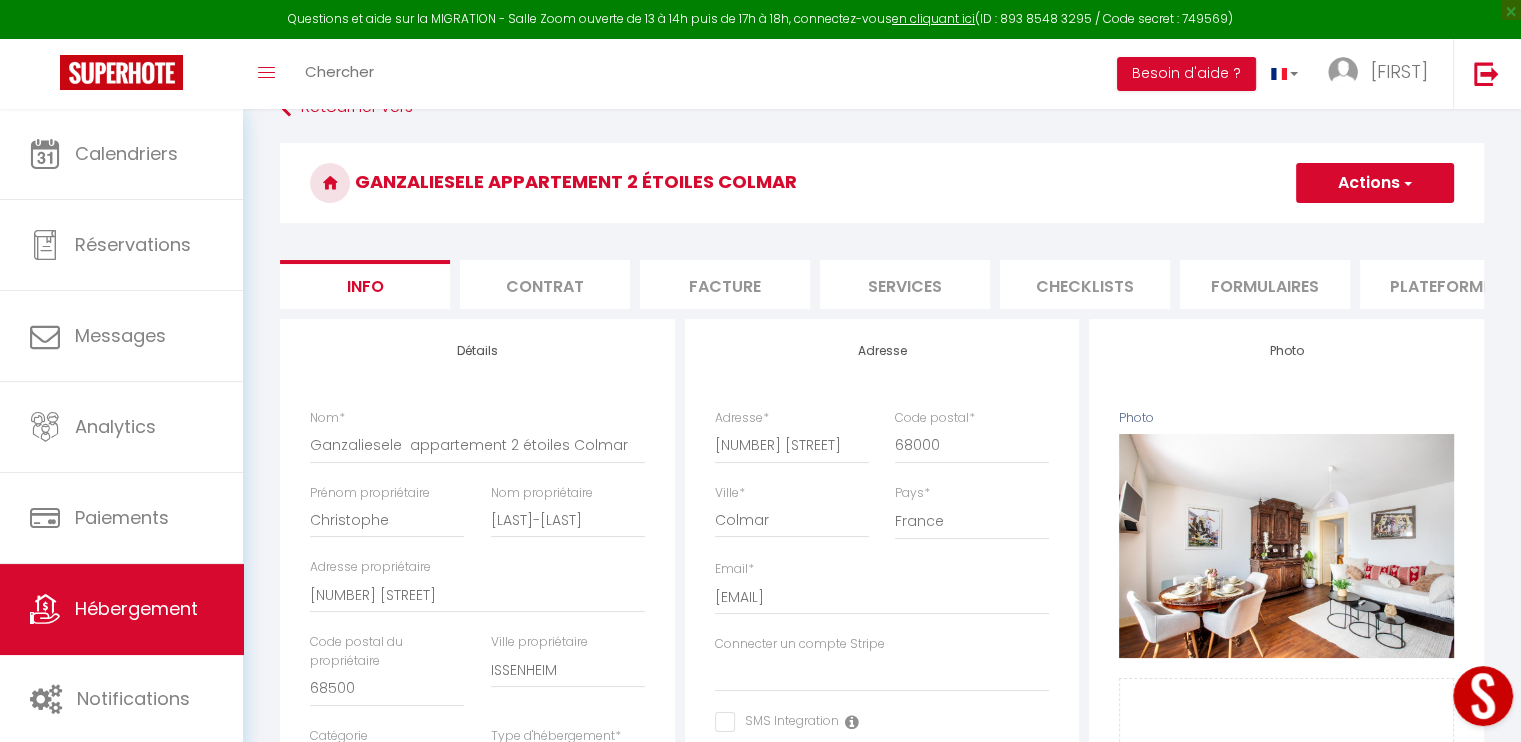 click on "Formulaires" at bounding box center [1265, 284] 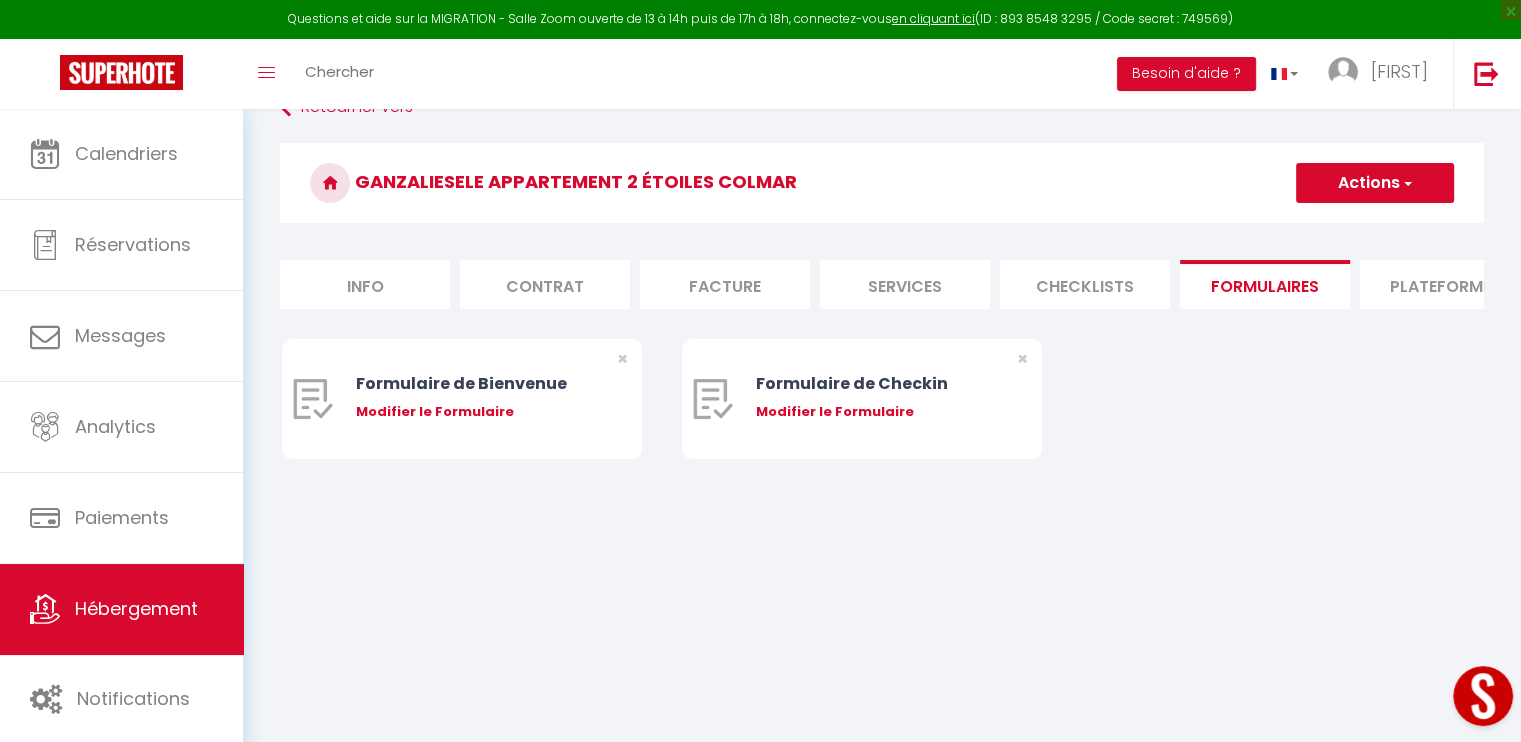 click on "Plateformes" at bounding box center (1445, 284) 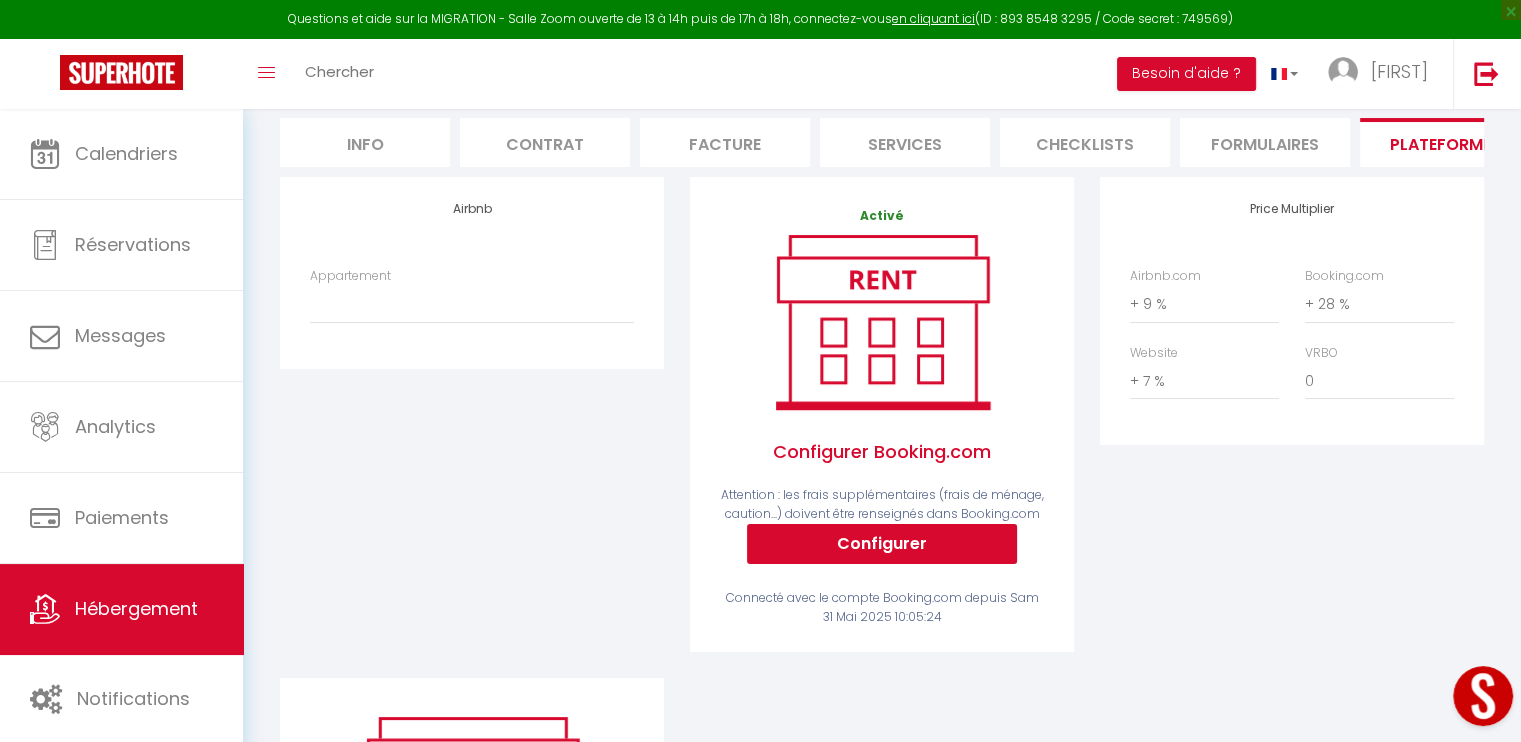scroll, scrollTop: 183, scrollLeft: 0, axis: vertical 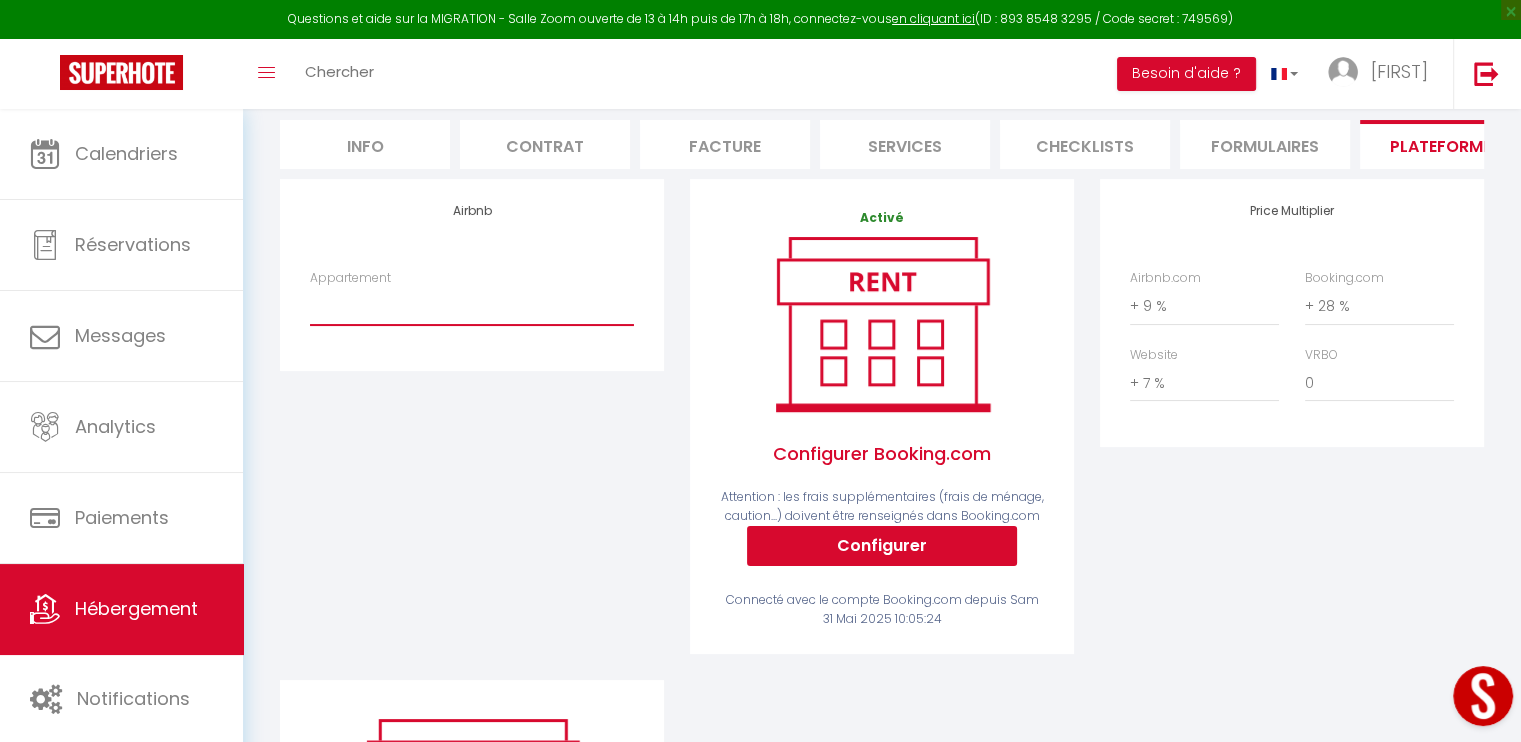 click on "appartement dans la Villa Spetz - [EMAIL]
Ganzaliesele  appartement 2 étoiles Colmar, WIFI - [EMAIL]
petit appartement dans villa Spetz a Issenheim - [EMAIL]" at bounding box center (472, 306) 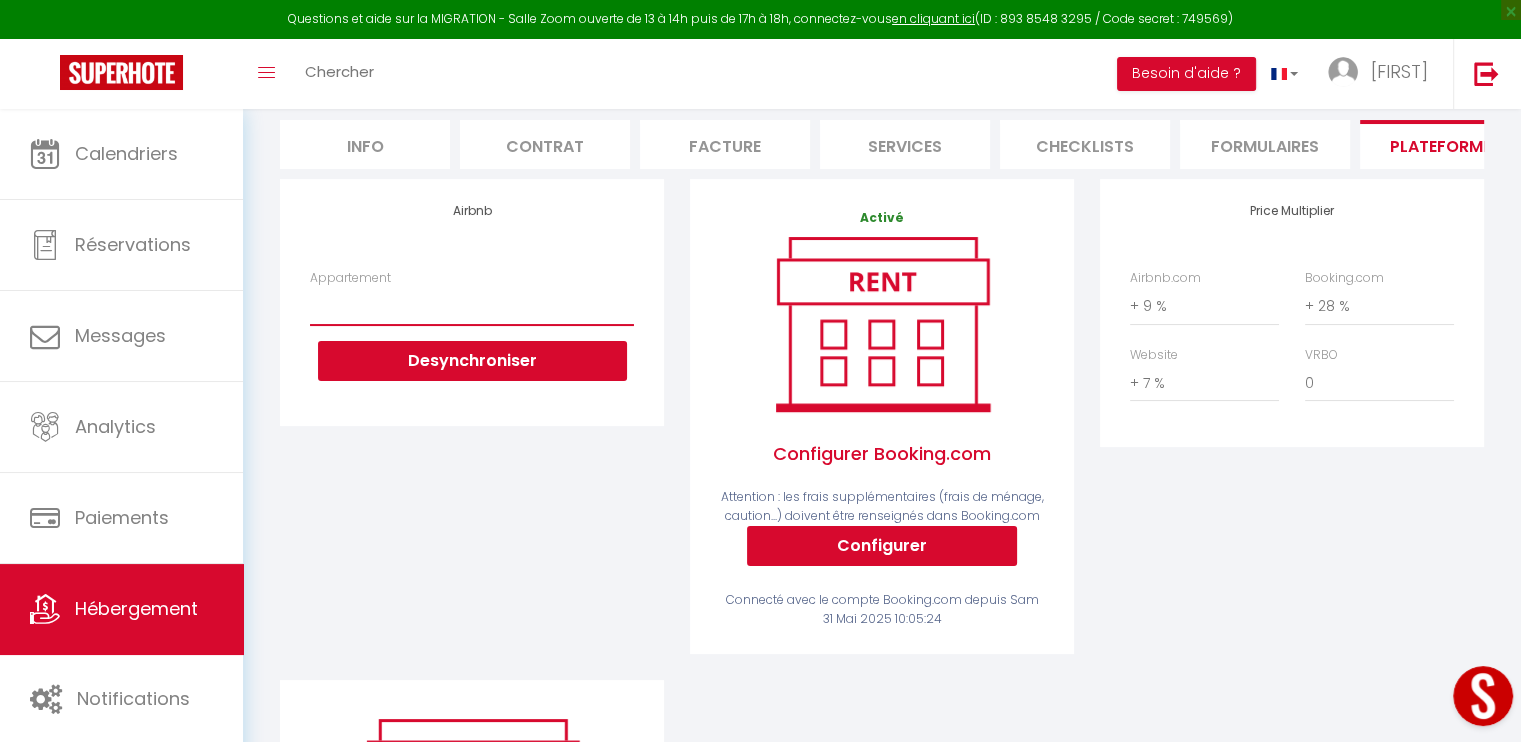 click on "appartement dans la Villa Spetz - [EMAIL]
Ganzaliesele  appartement 2 étoiles Colmar, WIFI - [EMAIL]
petit appartement dans villa Spetz a Issenheim - [EMAIL]" at bounding box center (472, 306) 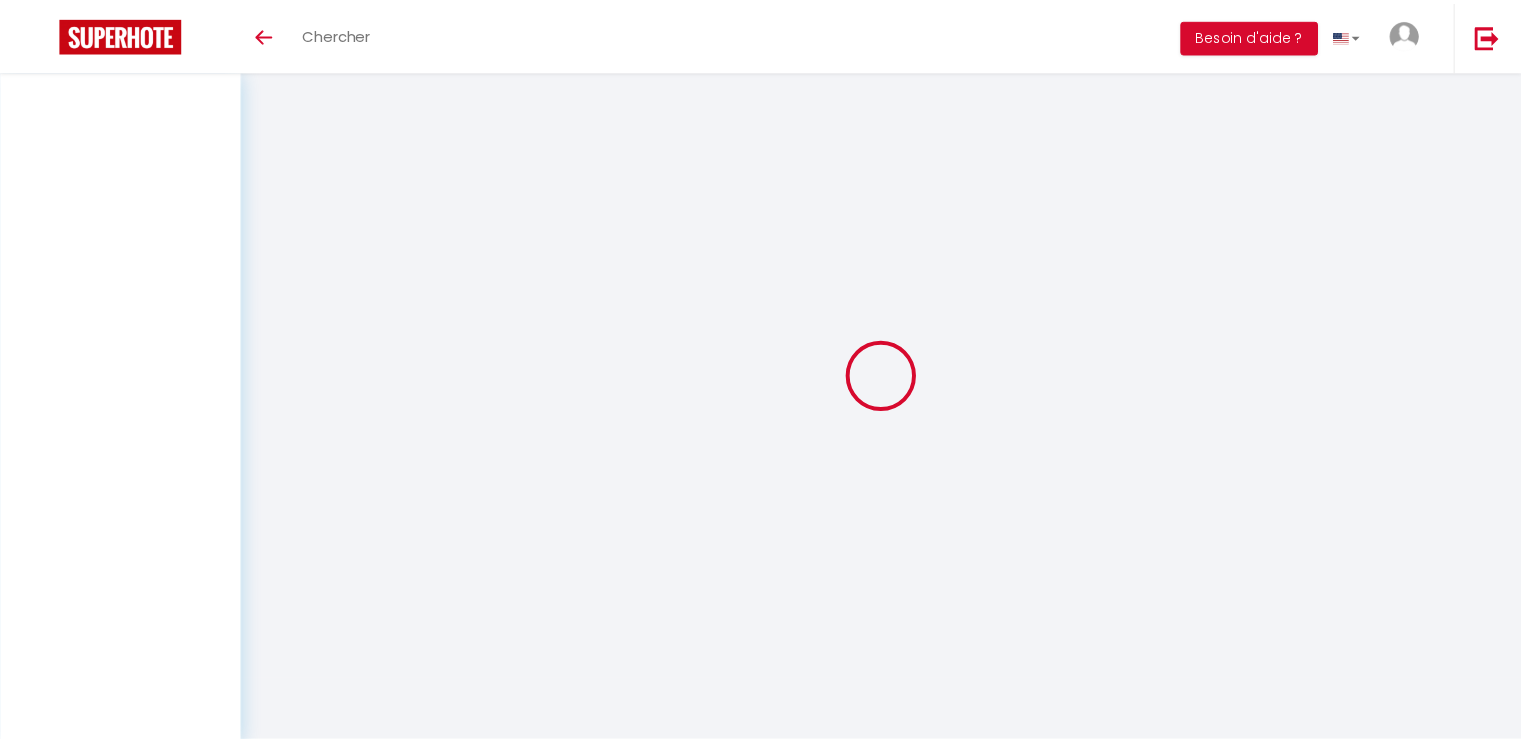 scroll, scrollTop: 0, scrollLeft: 0, axis: both 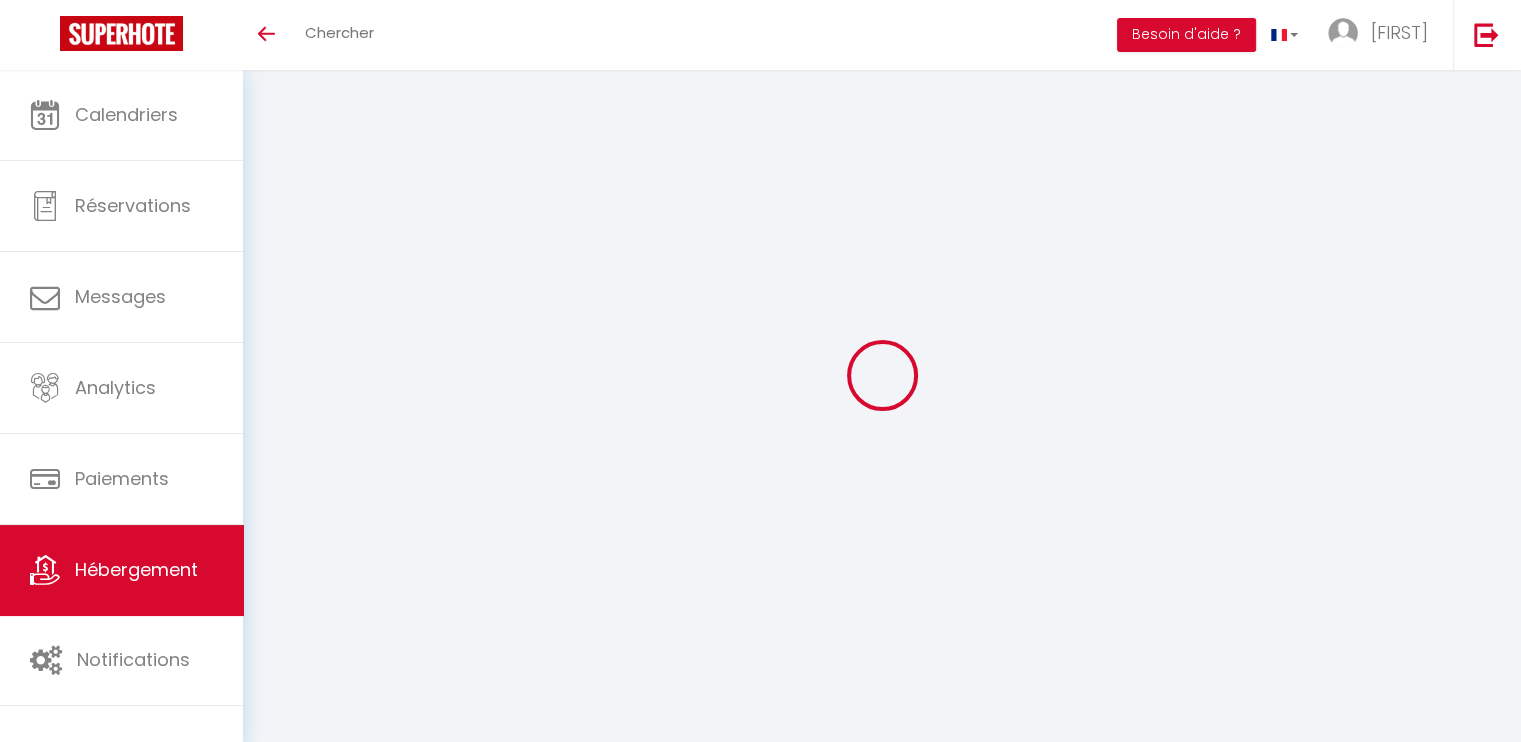 select on "+ 9 %" 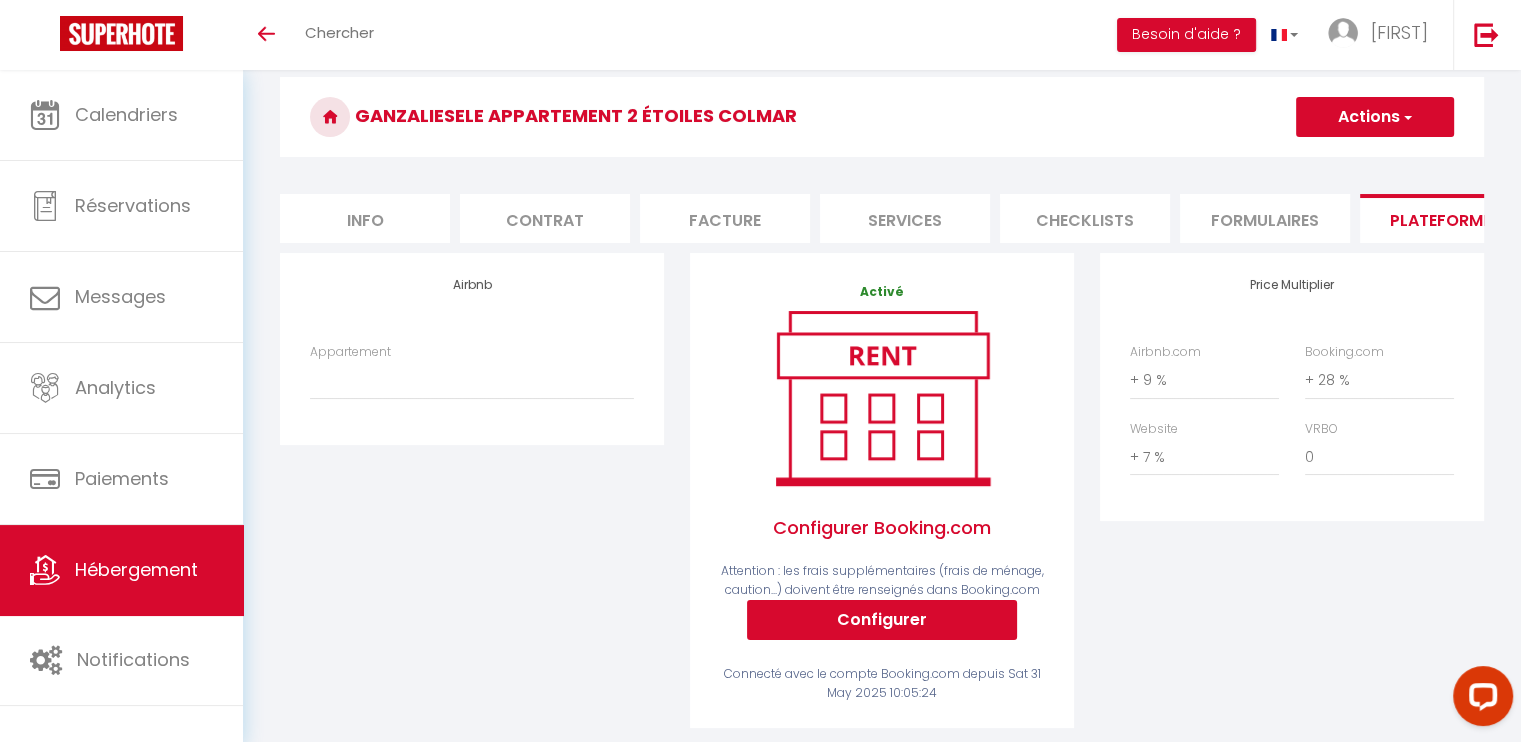 scroll, scrollTop: 0, scrollLeft: 0, axis: both 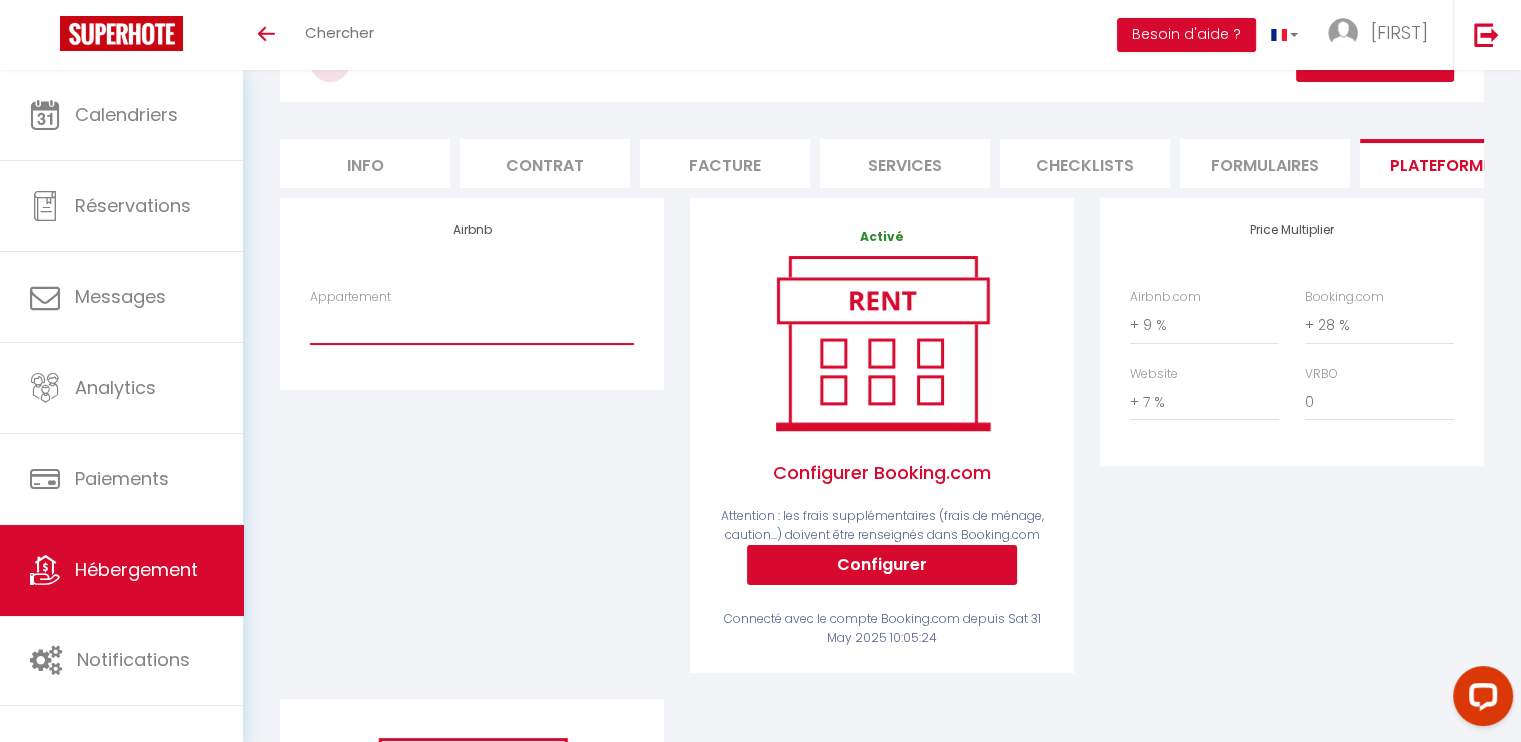 click on "appartement dans la Villa Spetz - [EMAIL]
Ganzaliesele  appartement 2 étoiles Colmar, WIFI - [EMAIL]
petit appartement dans villa Spetz a Issenheim - [EMAIL]" at bounding box center [472, 325] 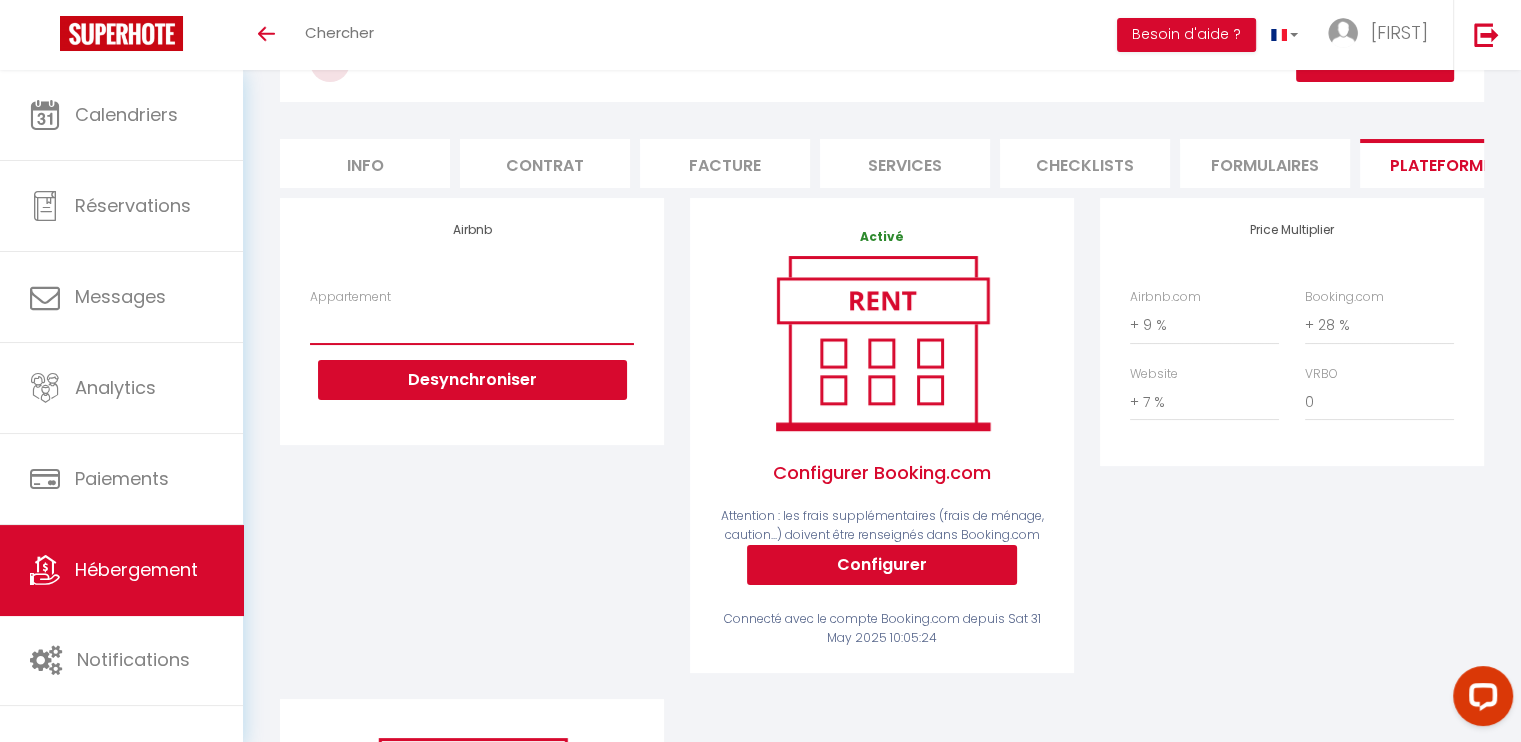 scroll, scrollTop: 0, scrollLeft: 0, axis: both 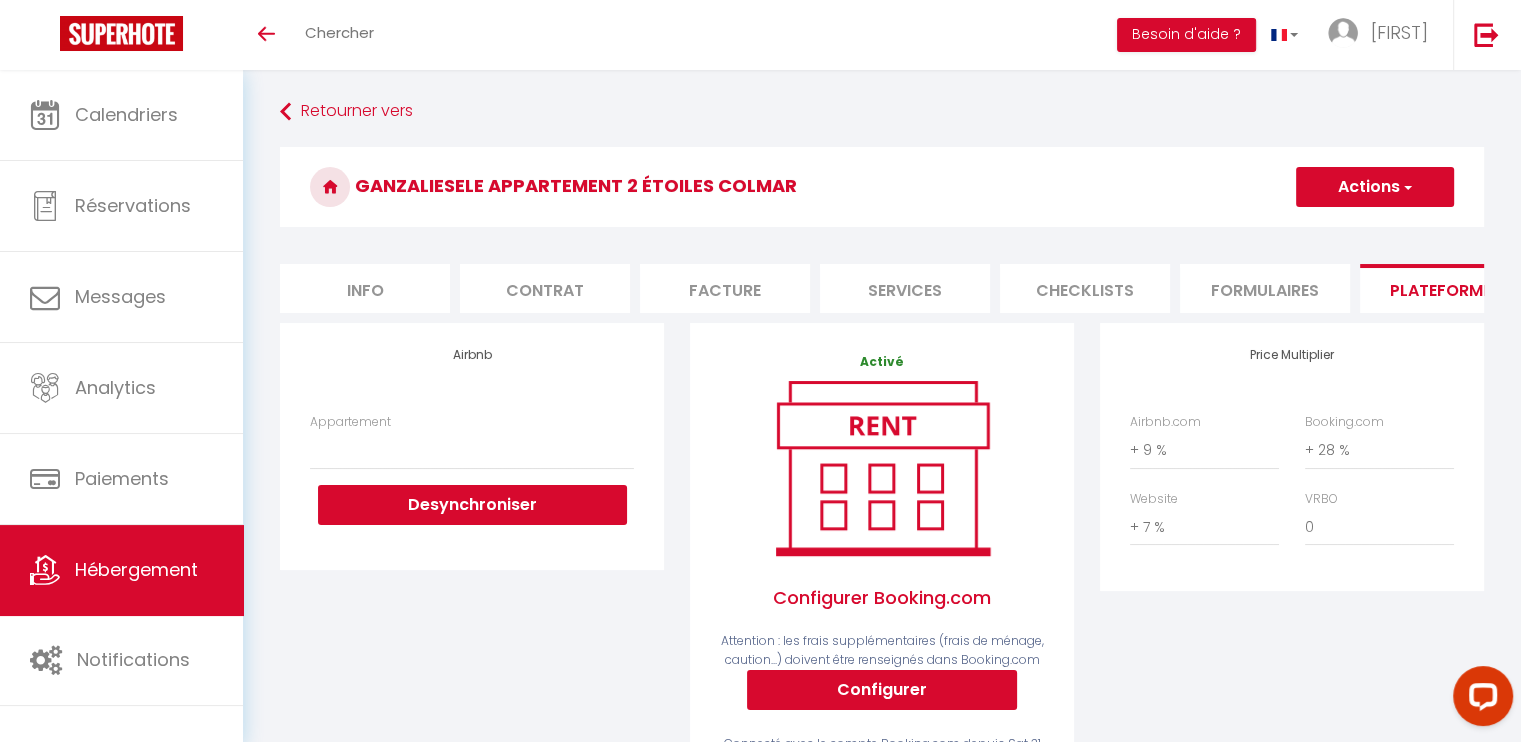 click at bounding box center (1406, 187) 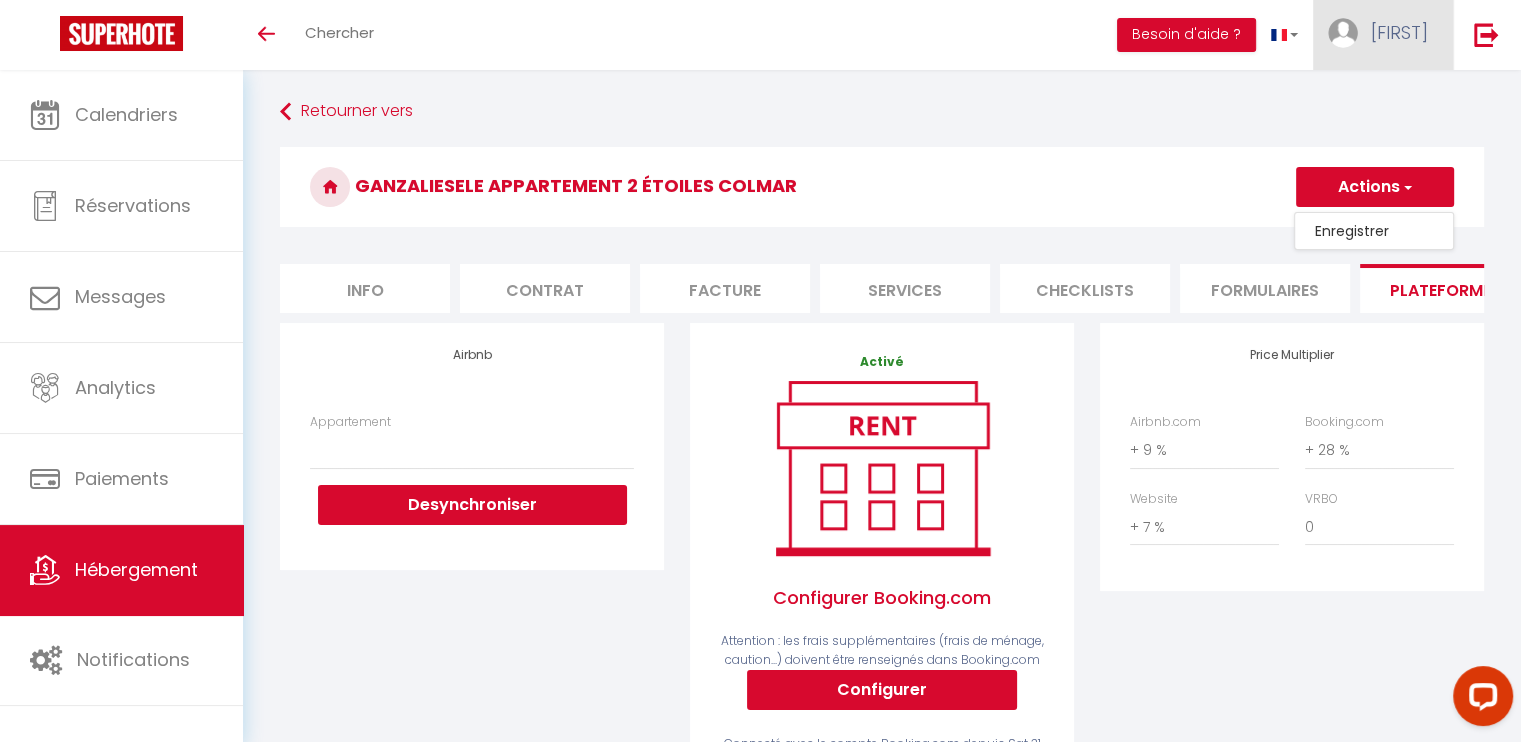 click on "[FIRST]" at bounding box center [1399, 32] 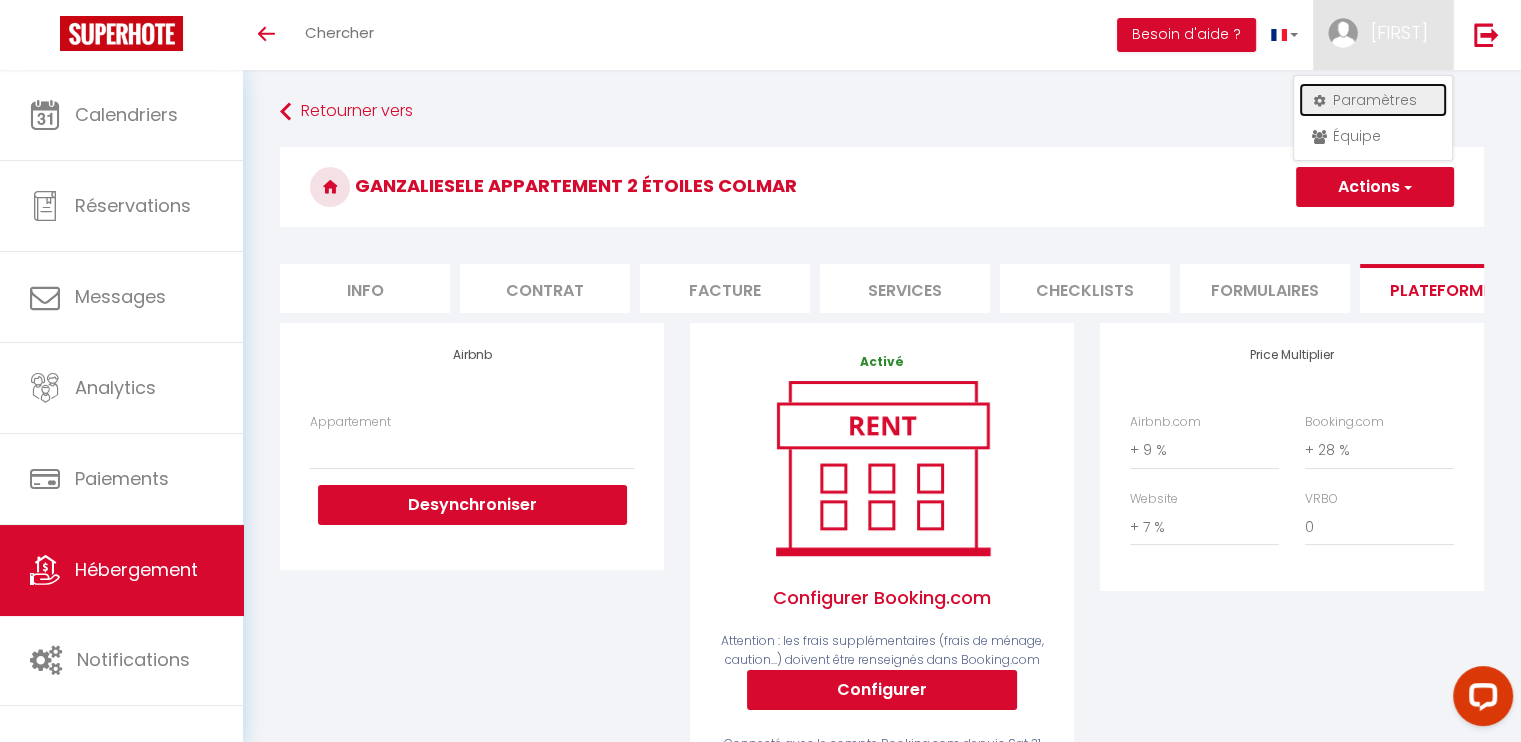 click on "Paramètres" at bounding box center [1373, 100] 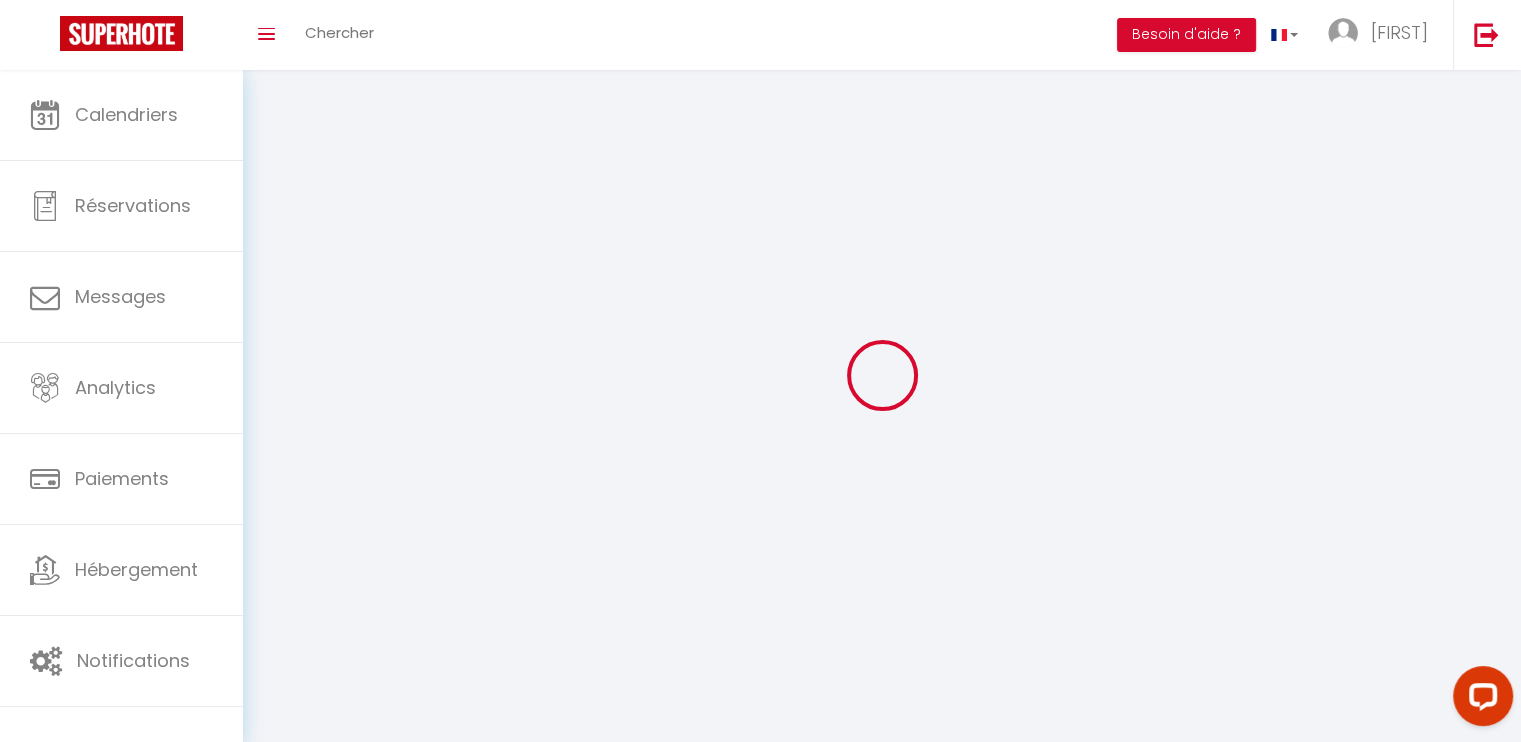 type on "[FIRST]" 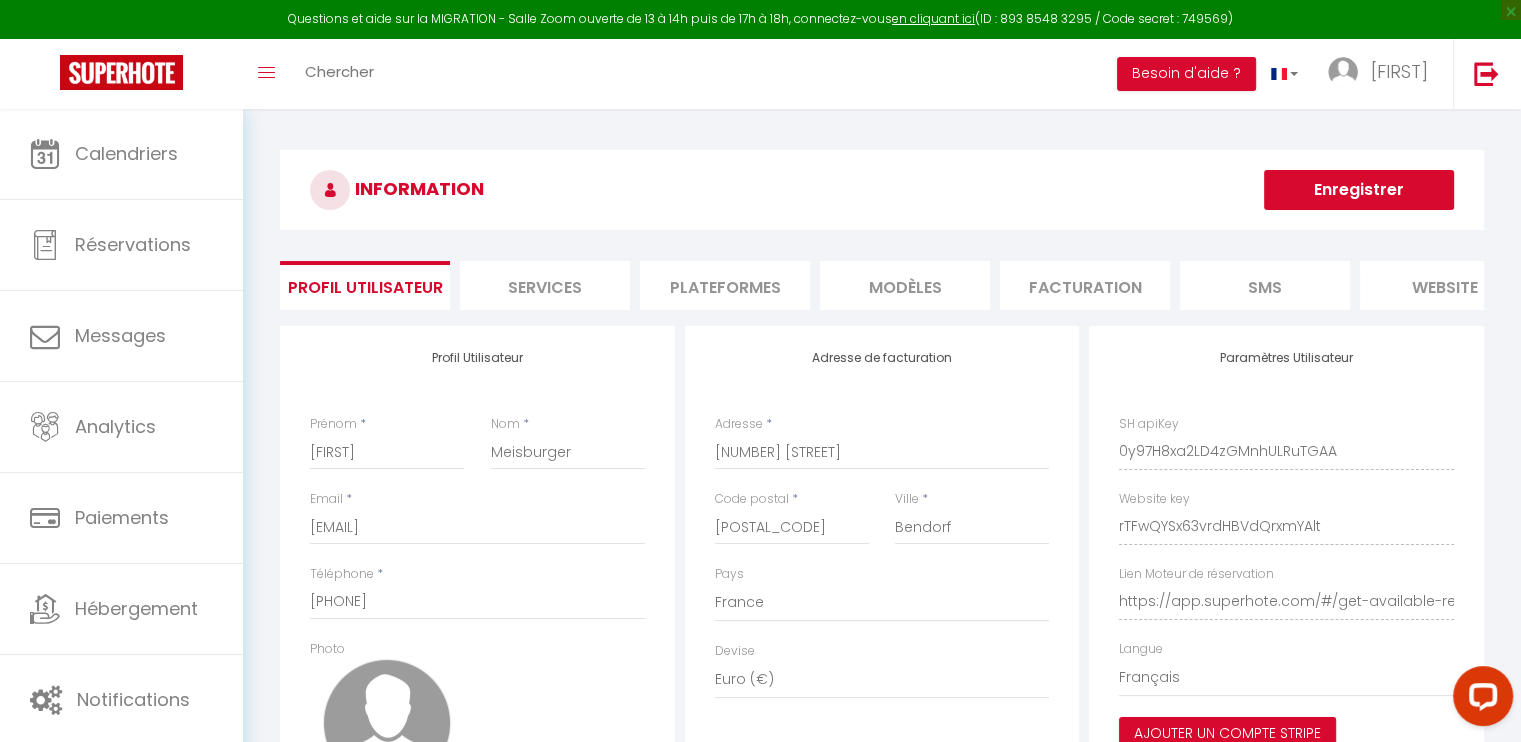 click on "Plateformes" at bounding box center (725, 285) 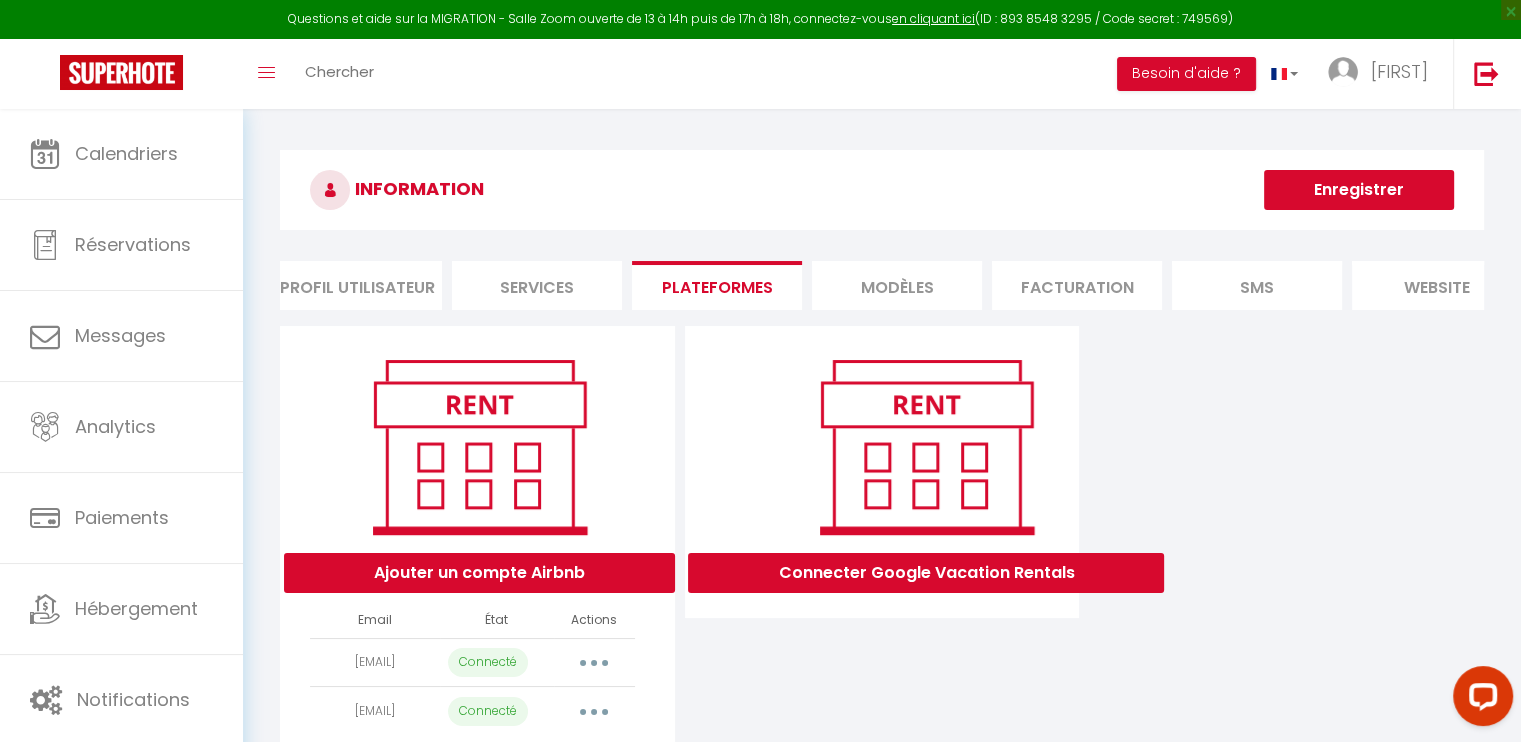 scroll, scrollTop: 0, scrollLeft: 7, axis: horizontal 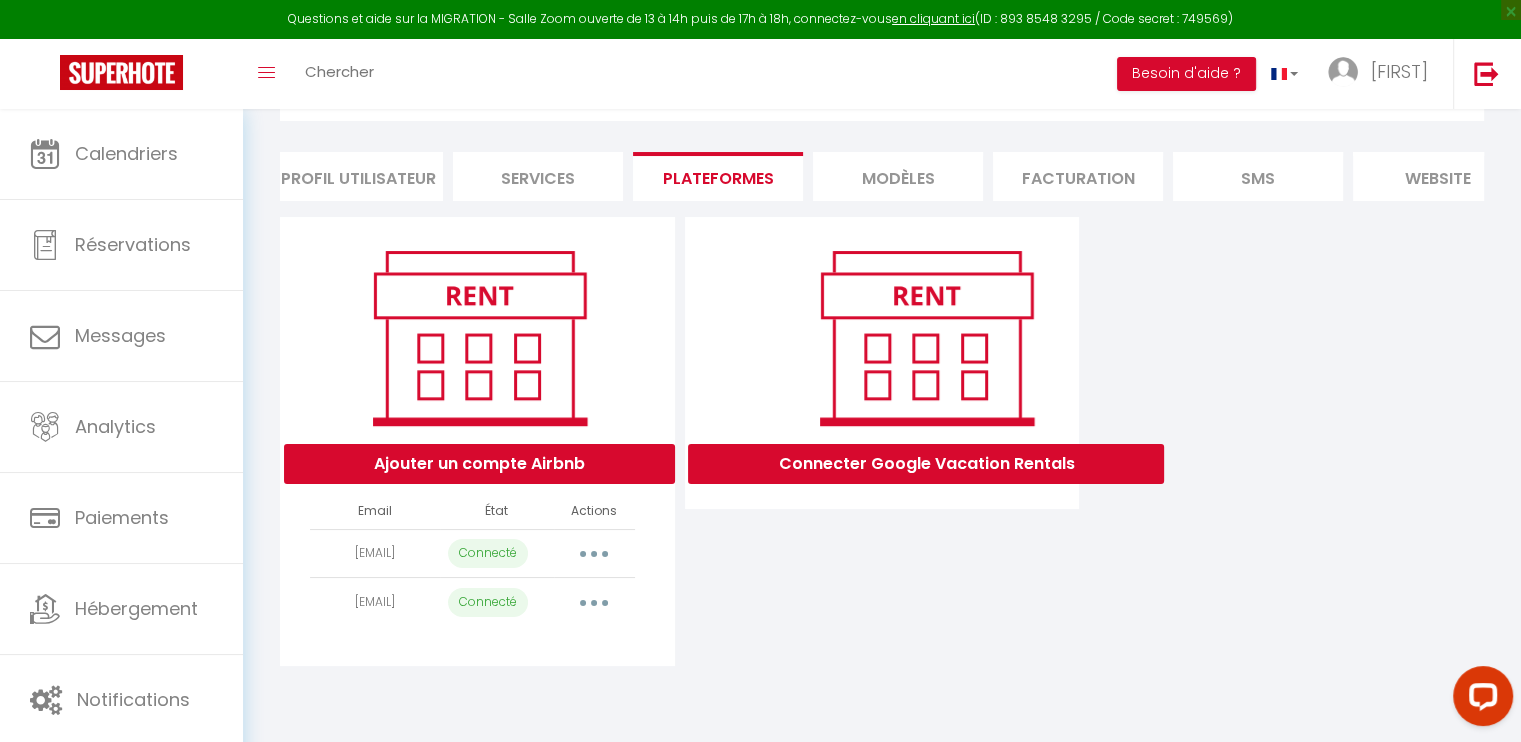 click at bounding box center [594, 602] 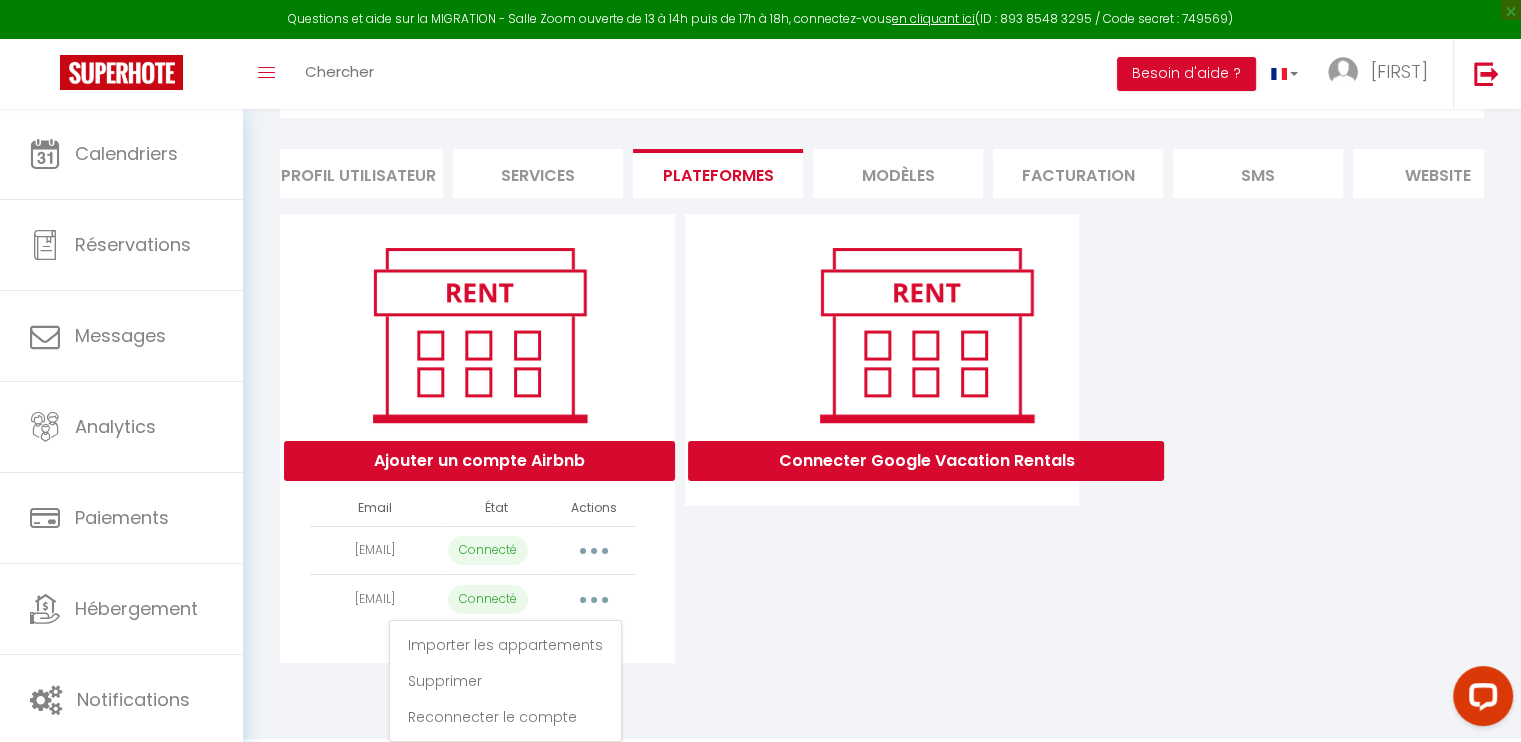 scroll, scrollTop: 135, scrollLeft: 0, axis: vertical 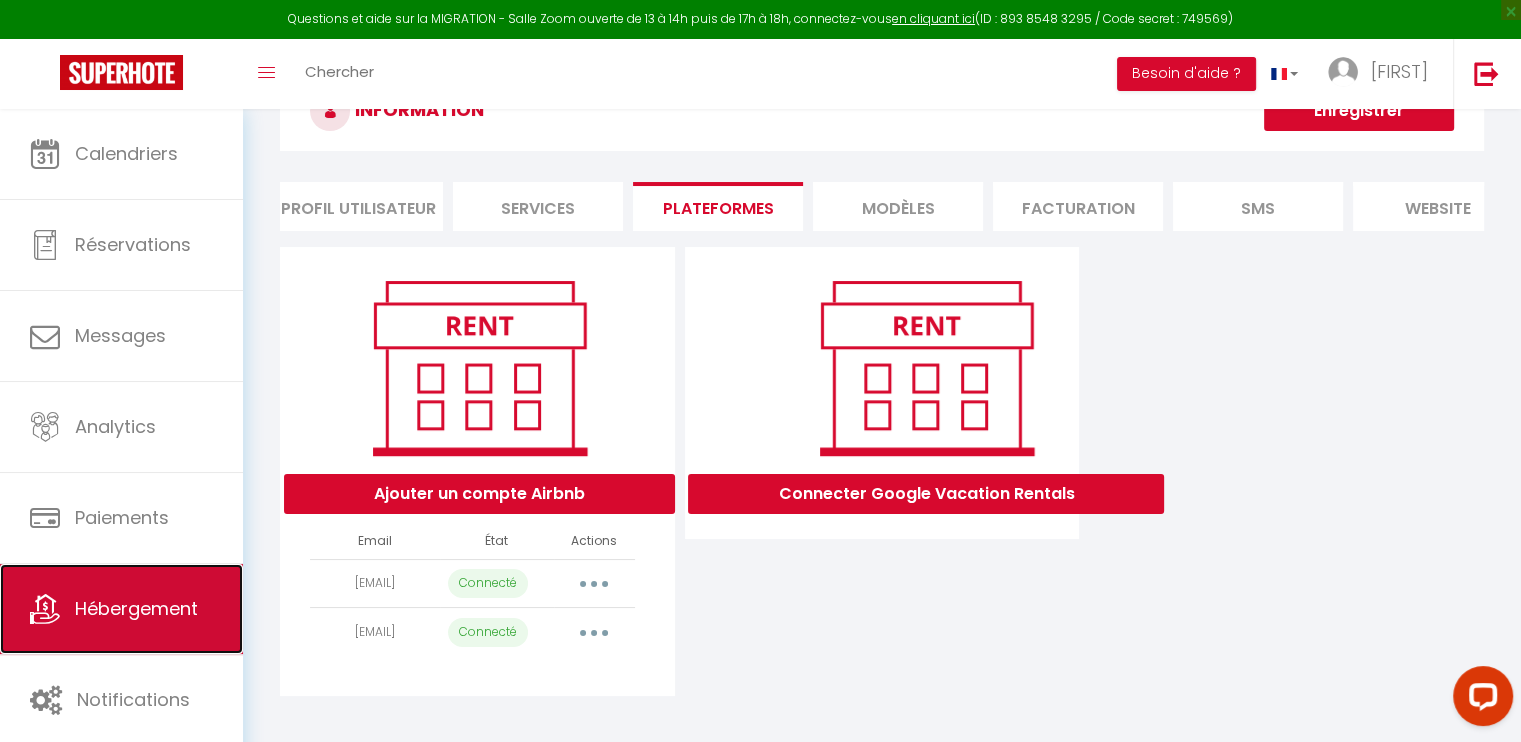 click on "Hébergement" at bounding box center (136, 608) 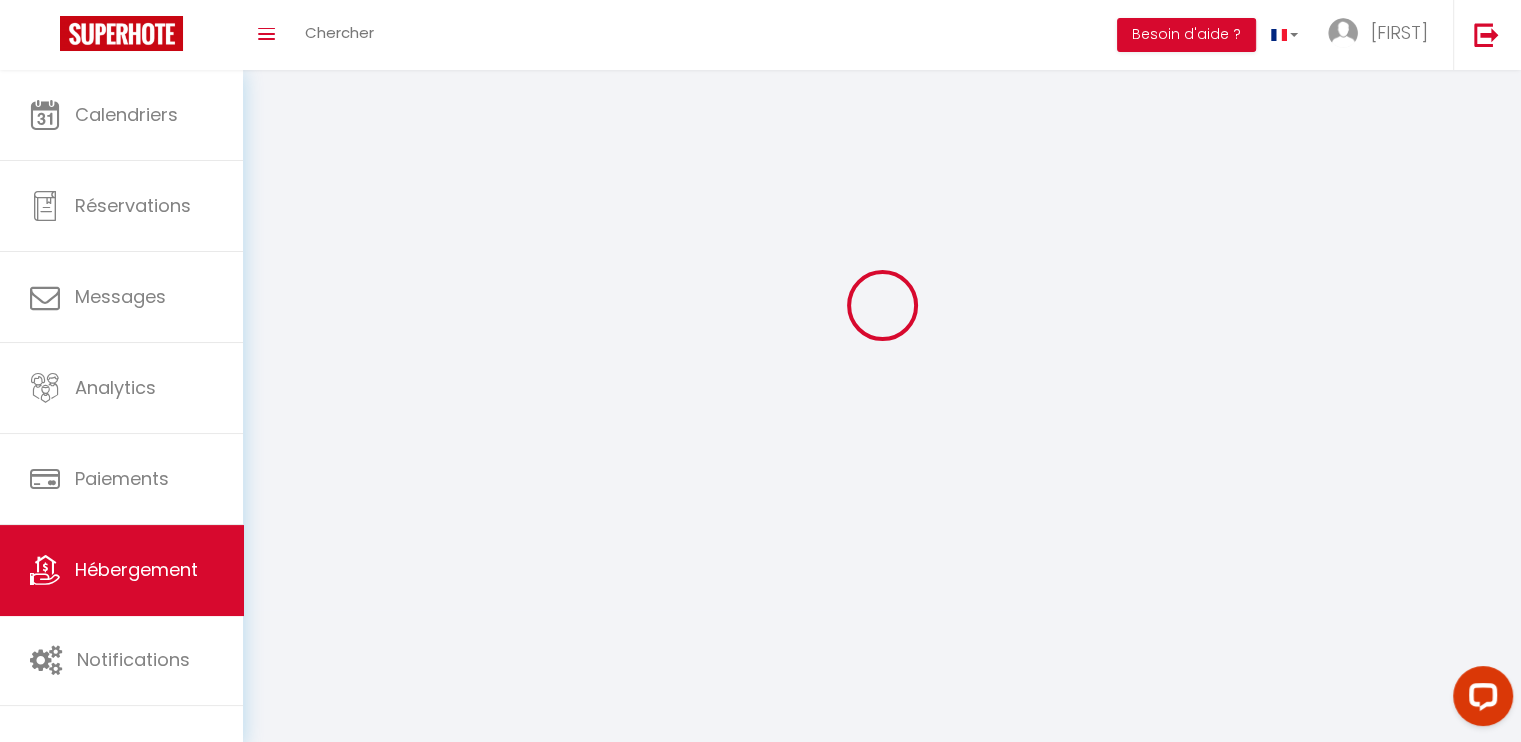 scroll, scrollTop: 0, scrollLeft: 0, axis: both 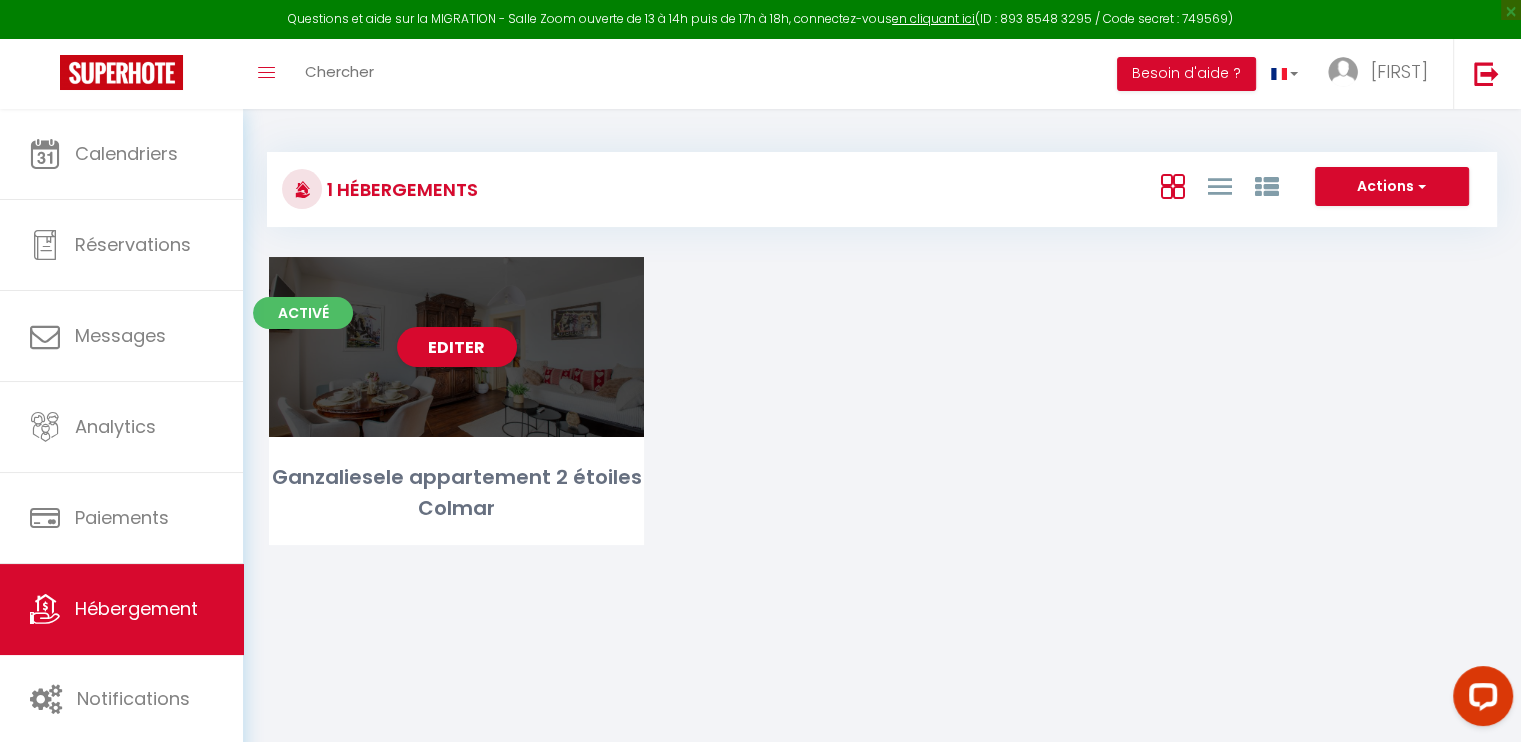 click on "Editer" at bounding box center [456, 347] 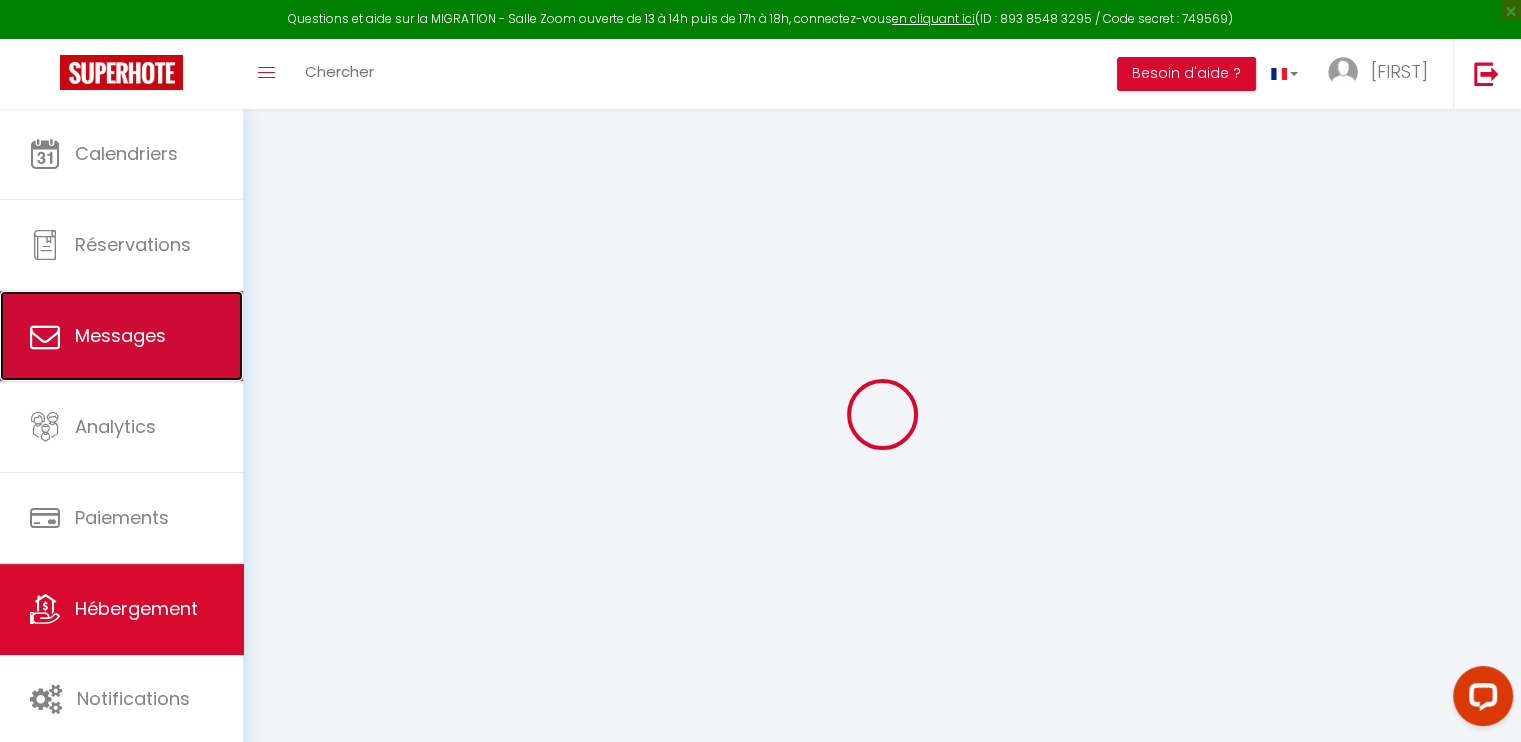 click on "Messages" at bounding box center [120, 335] 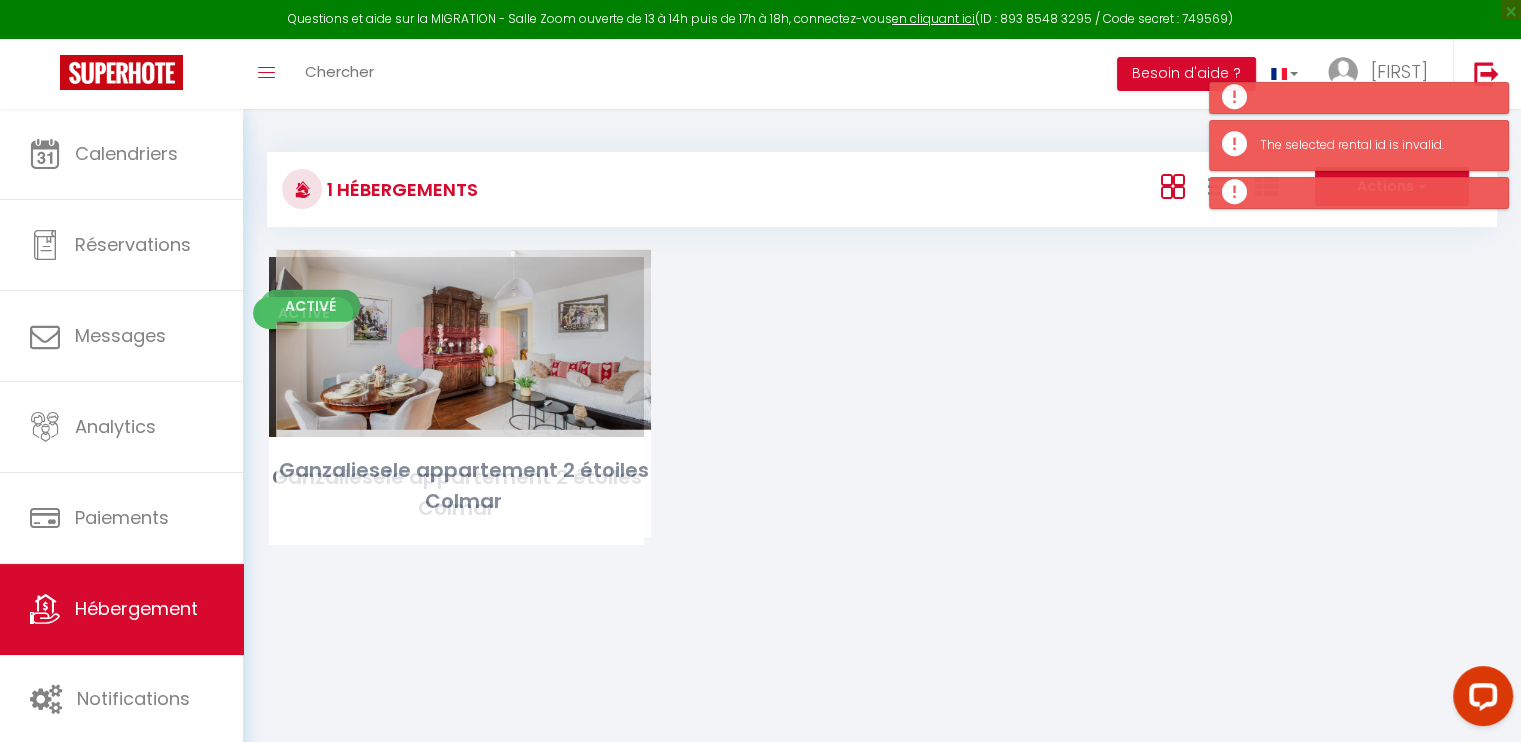 drag, startPoint x: 582, startPoint y: 375, endPoint x: 592, endPoint y: 379, distance: 10.770329 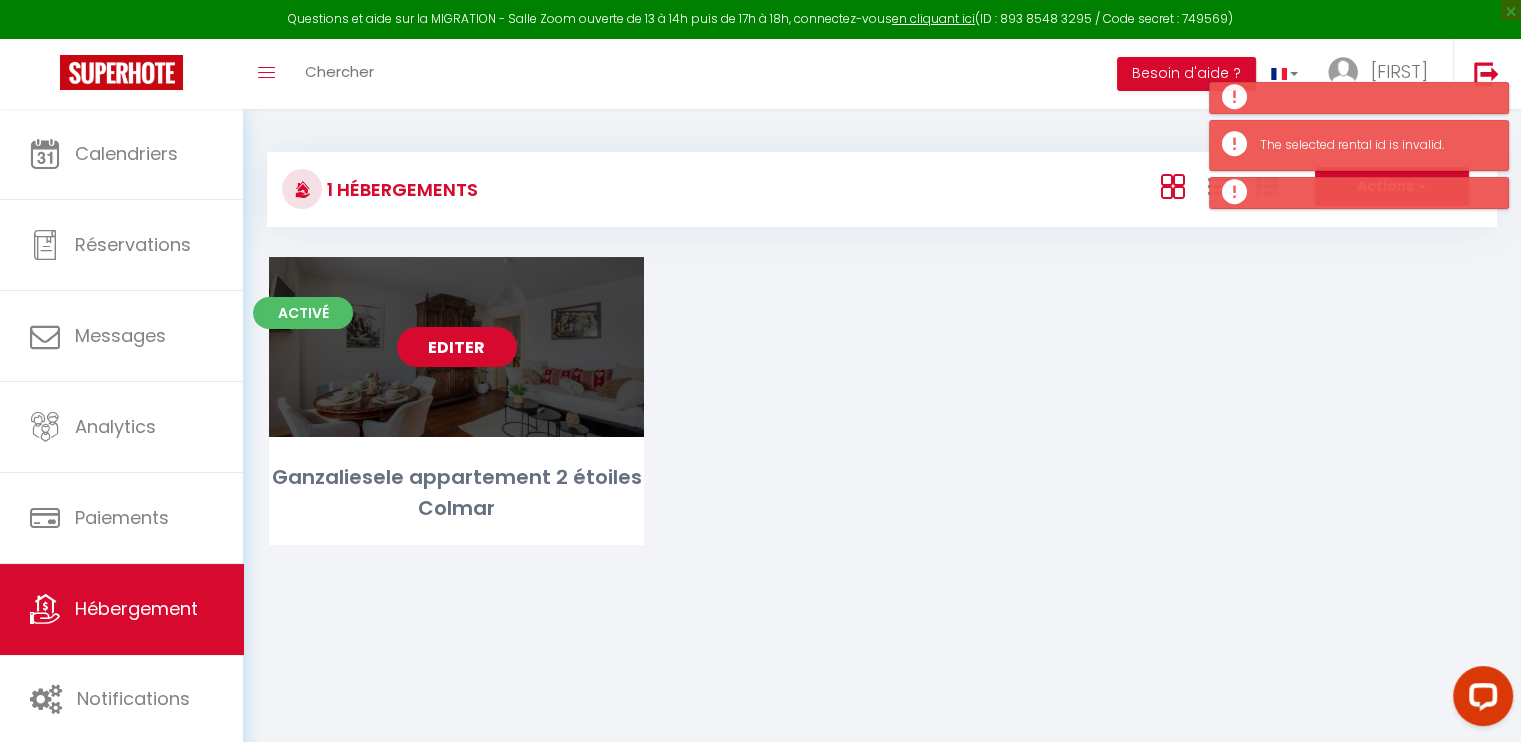 click on "Editer" at bounding box center [457, 347] 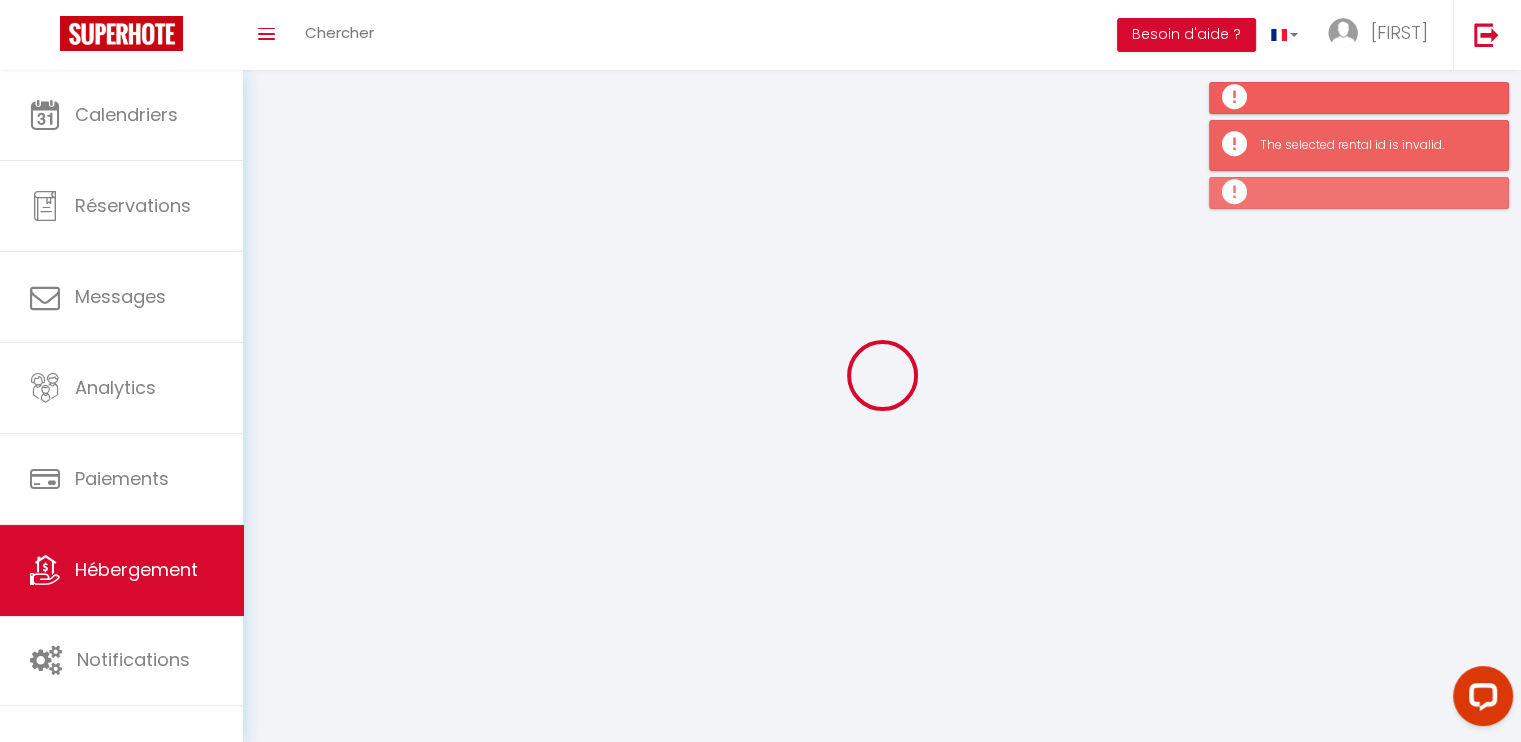 select 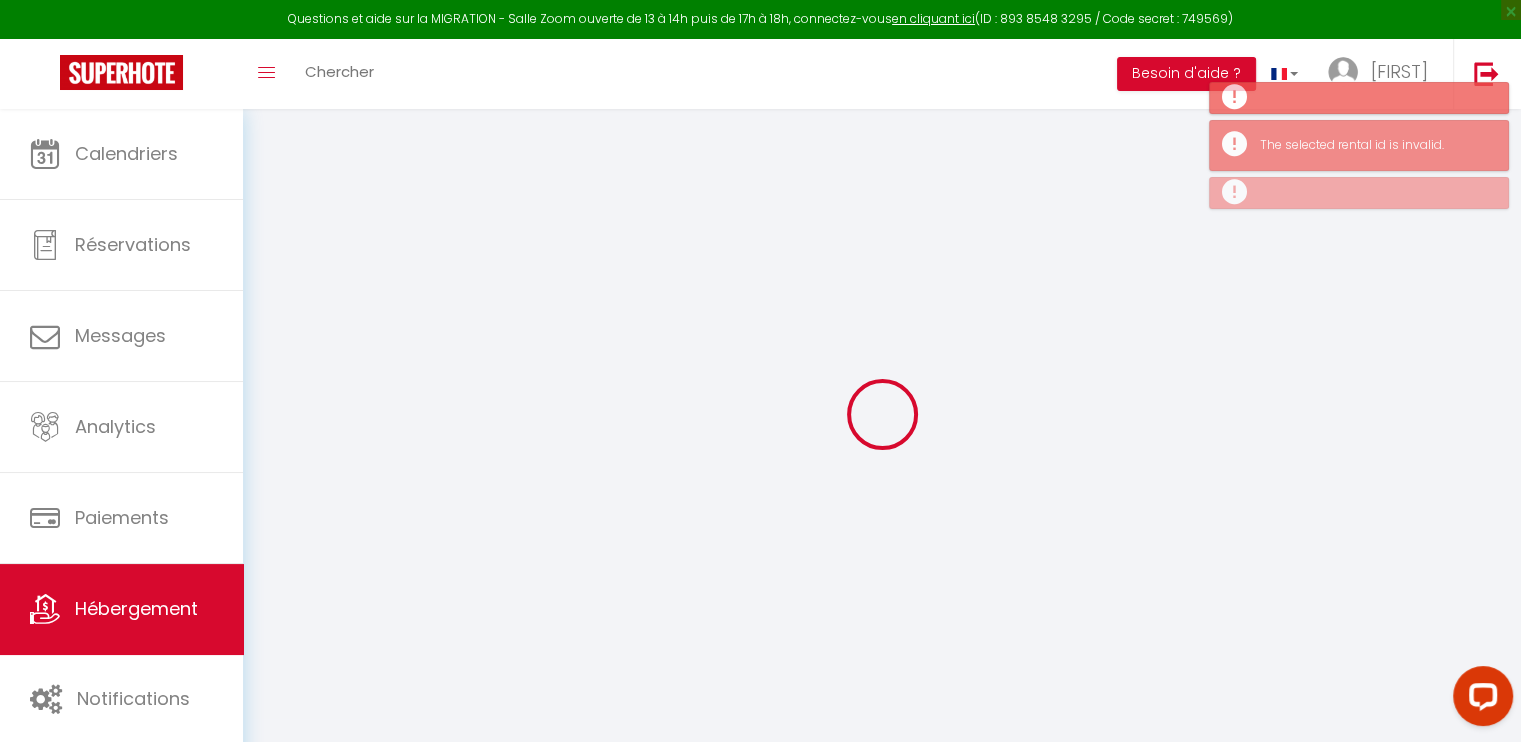 select 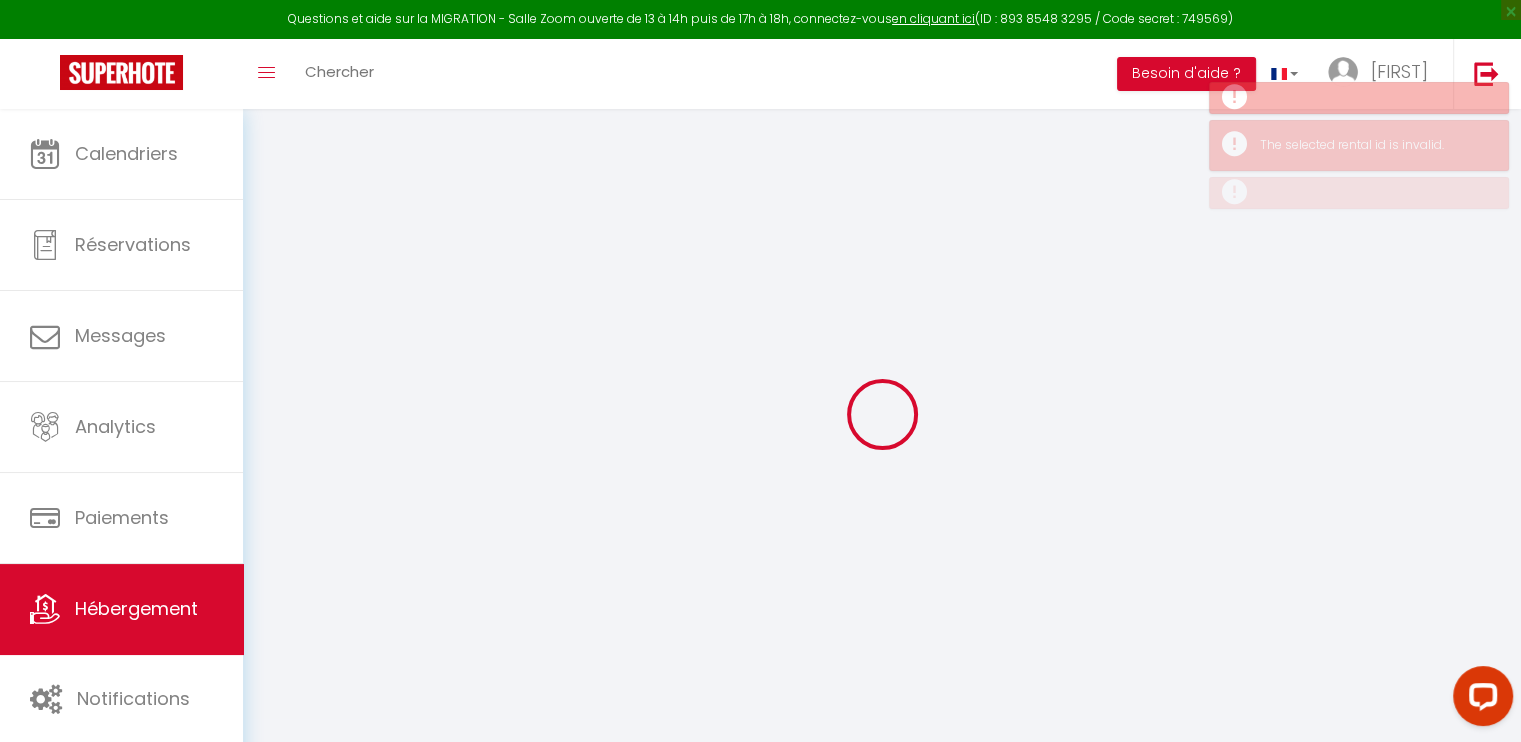 select 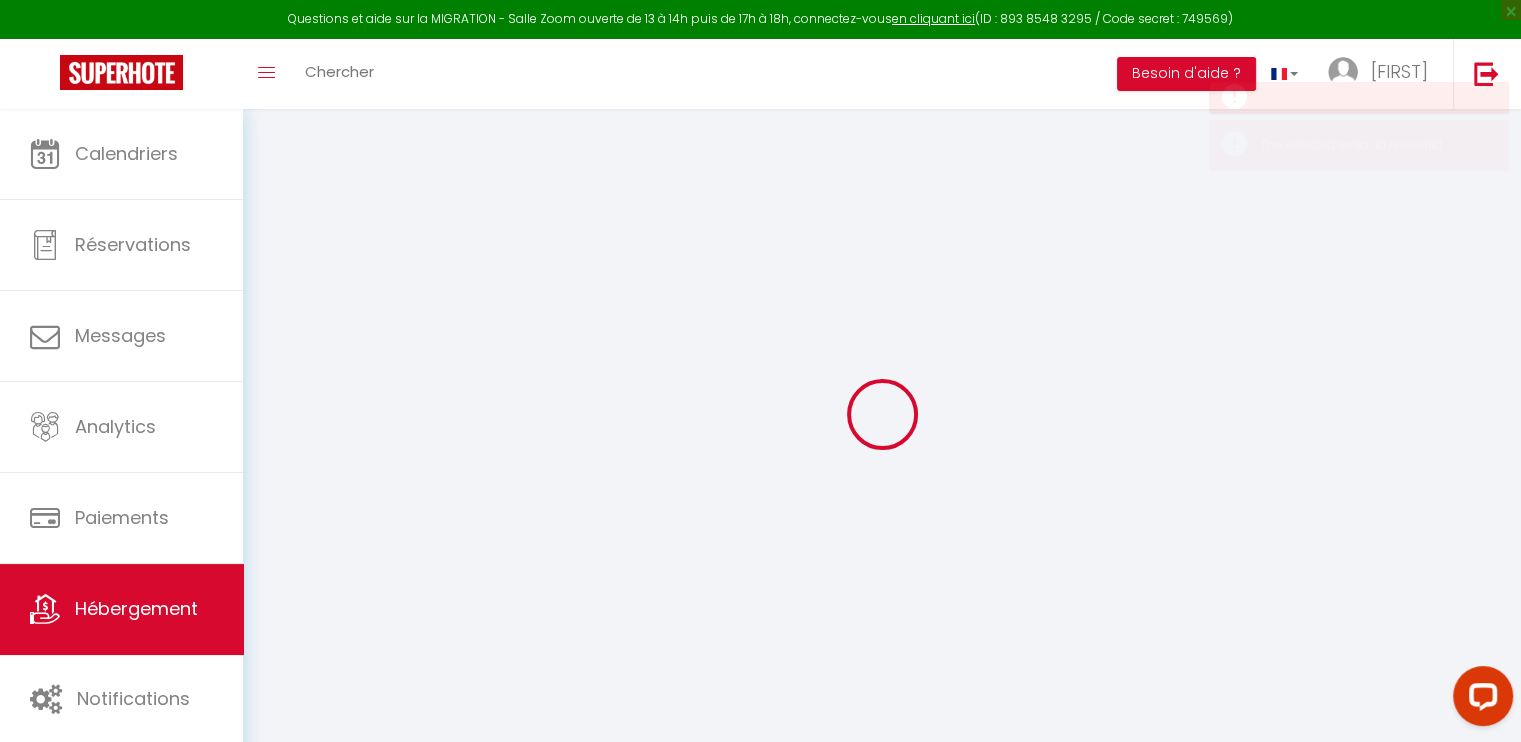select 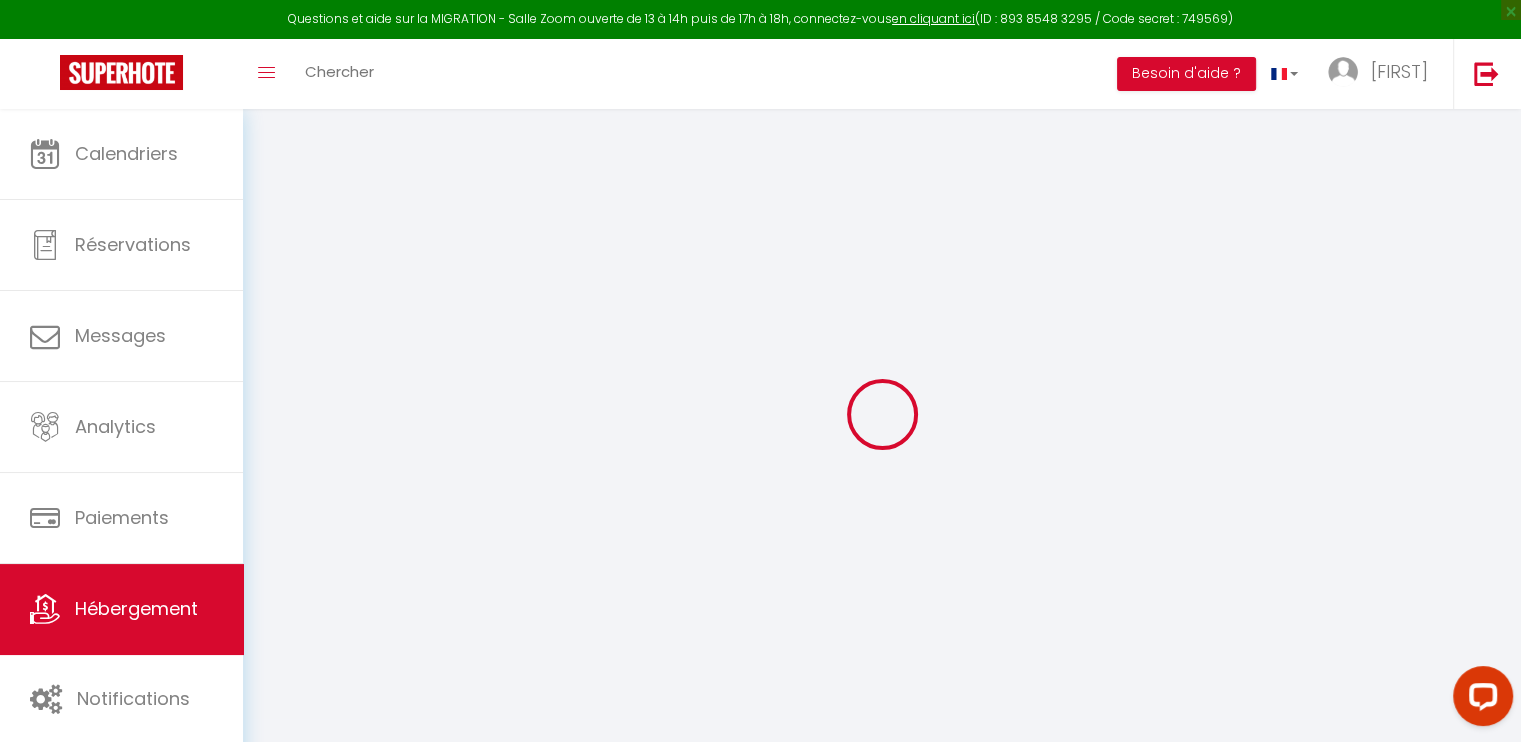 type on "Ganzaliesele  appartement 2 étoiles Colmar" 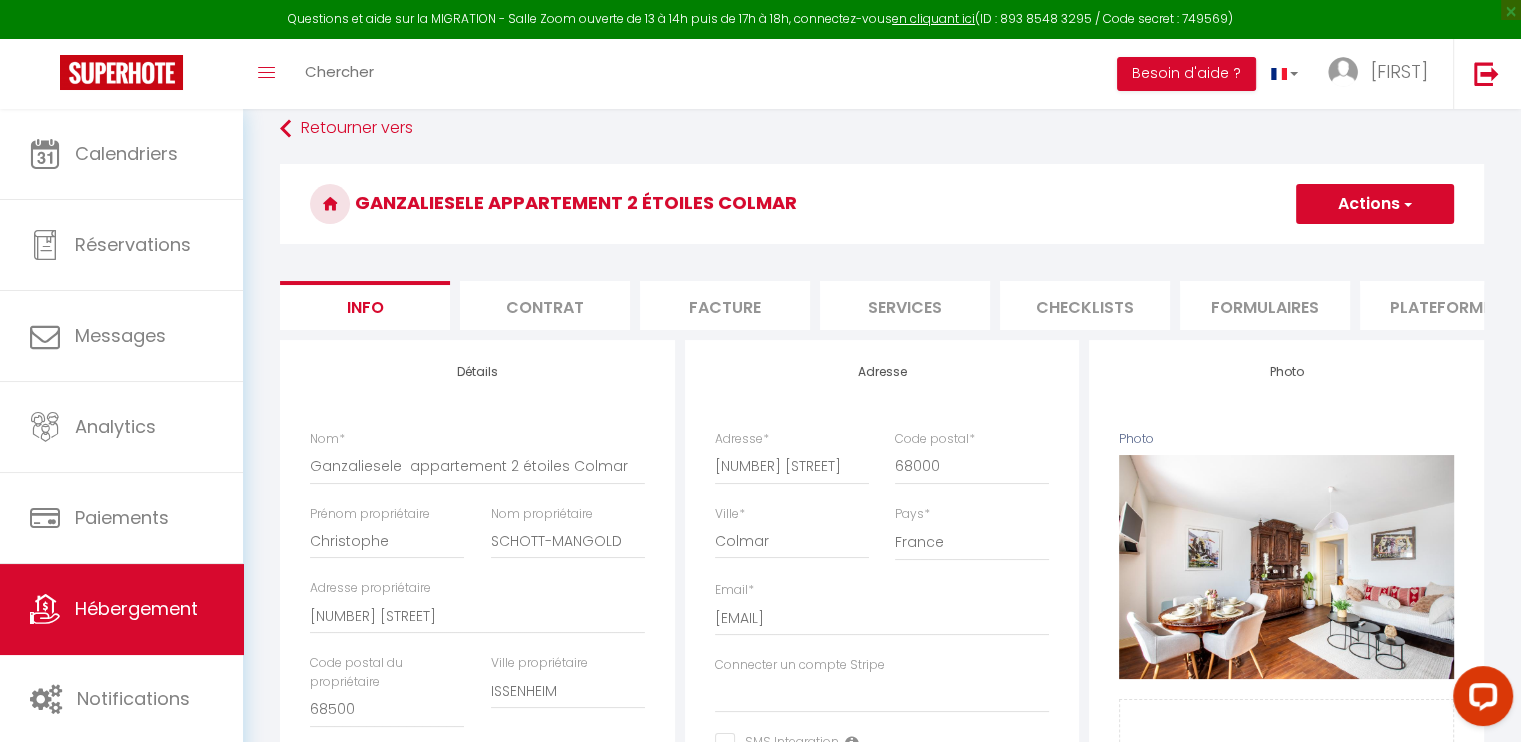 scroll, scrollTop: 0, scrollLeft: 0, axis: both 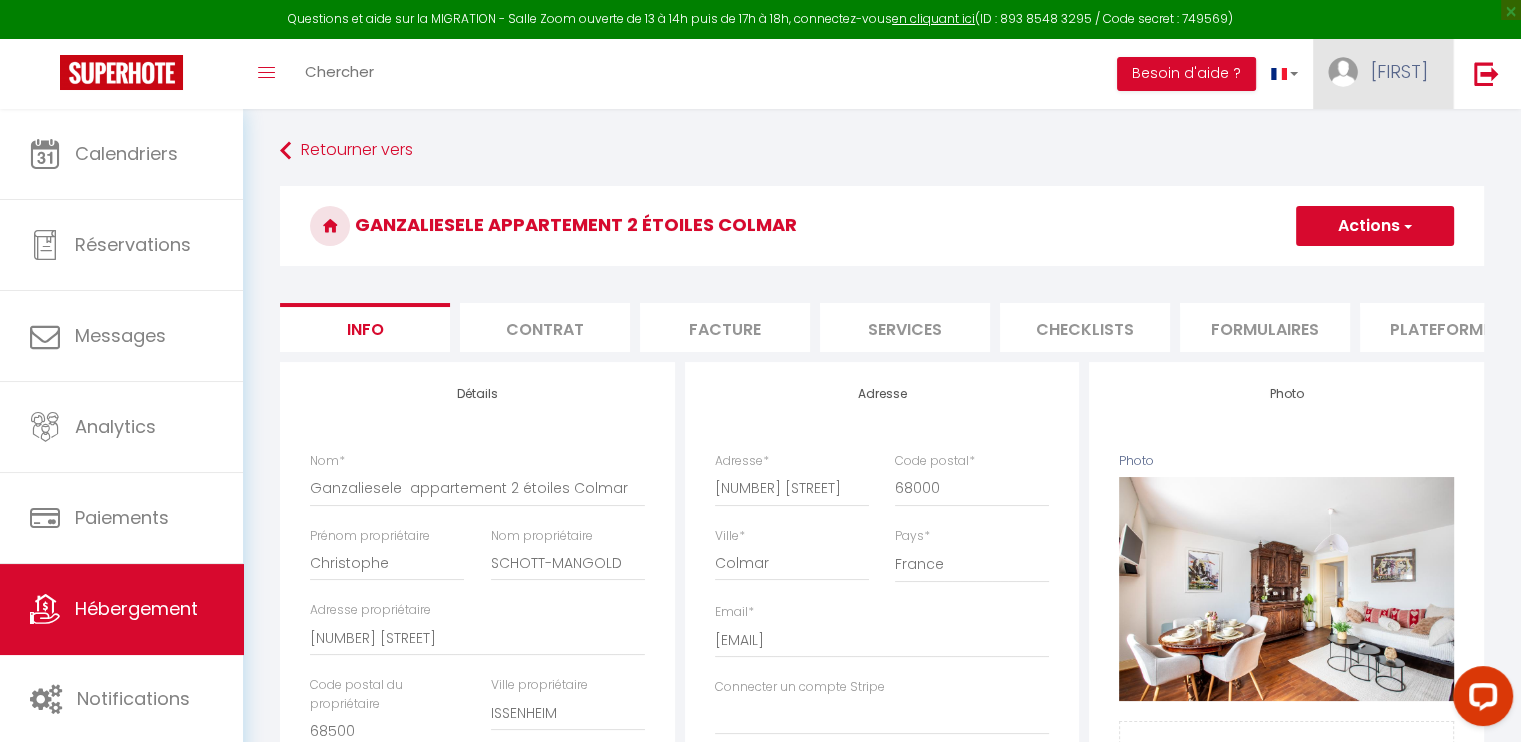 click on "[FIRST]" at bounding box center (1399, 71) 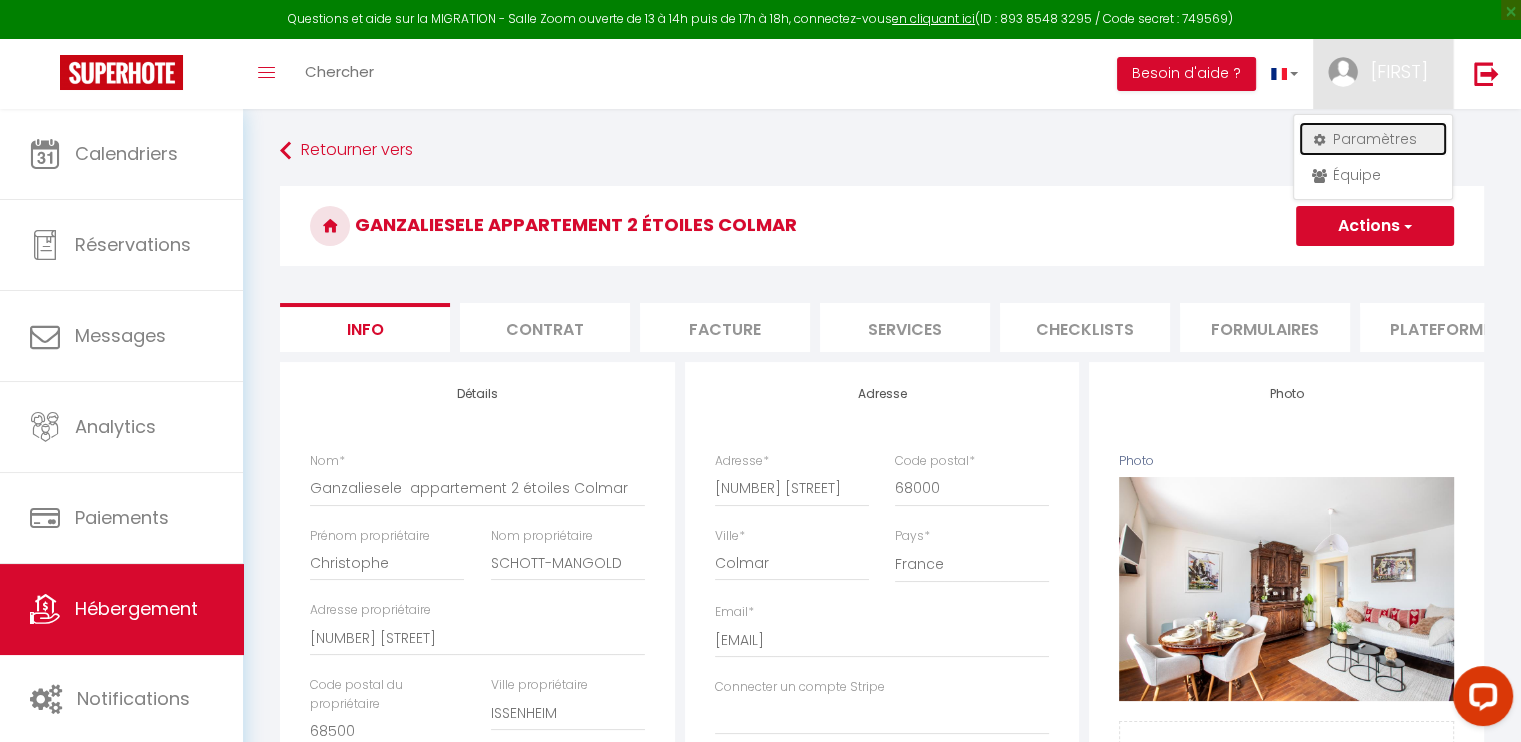 click on "Paramètres" at bounding box center [1373, 139] 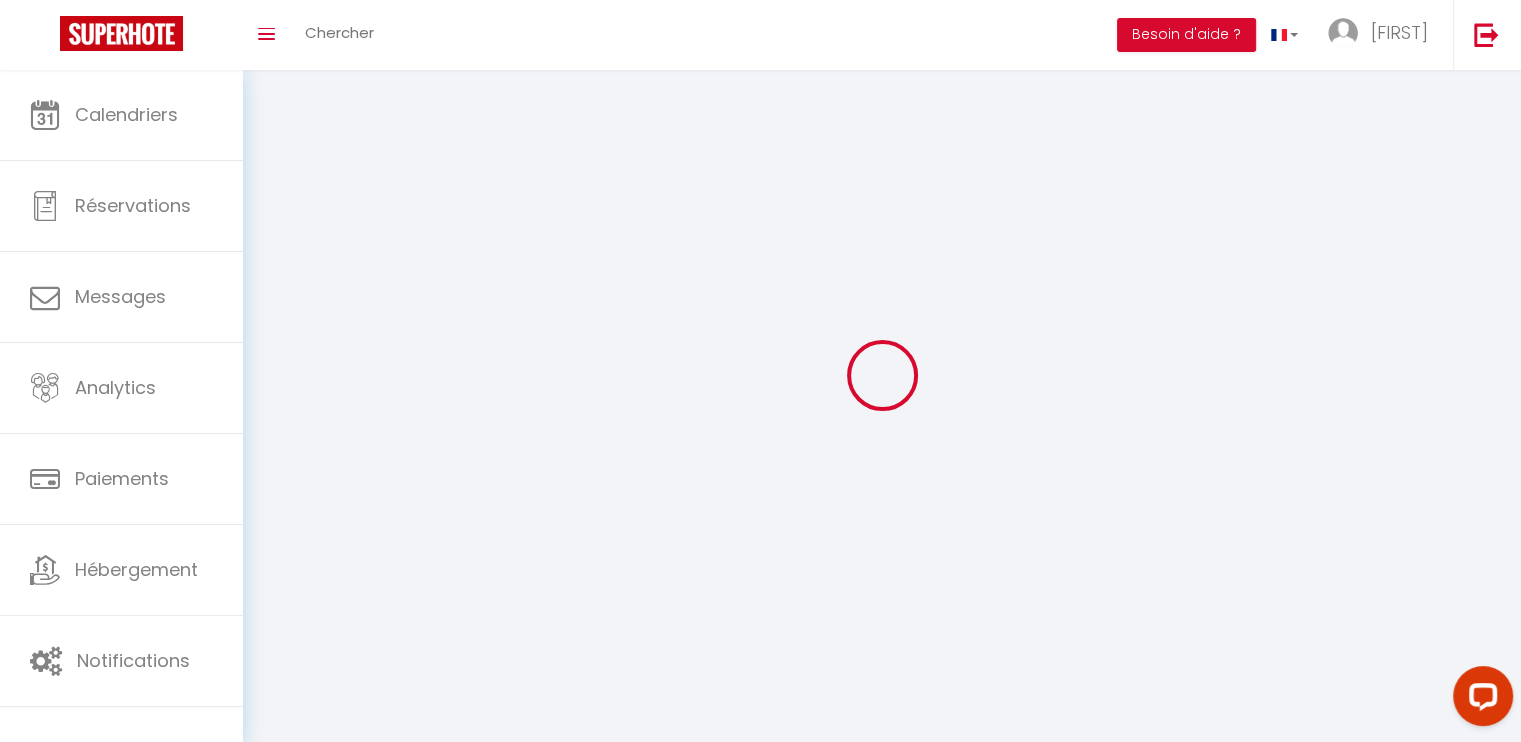 type on "0y97H8xa2LD4zGMnhULRuTGAA" 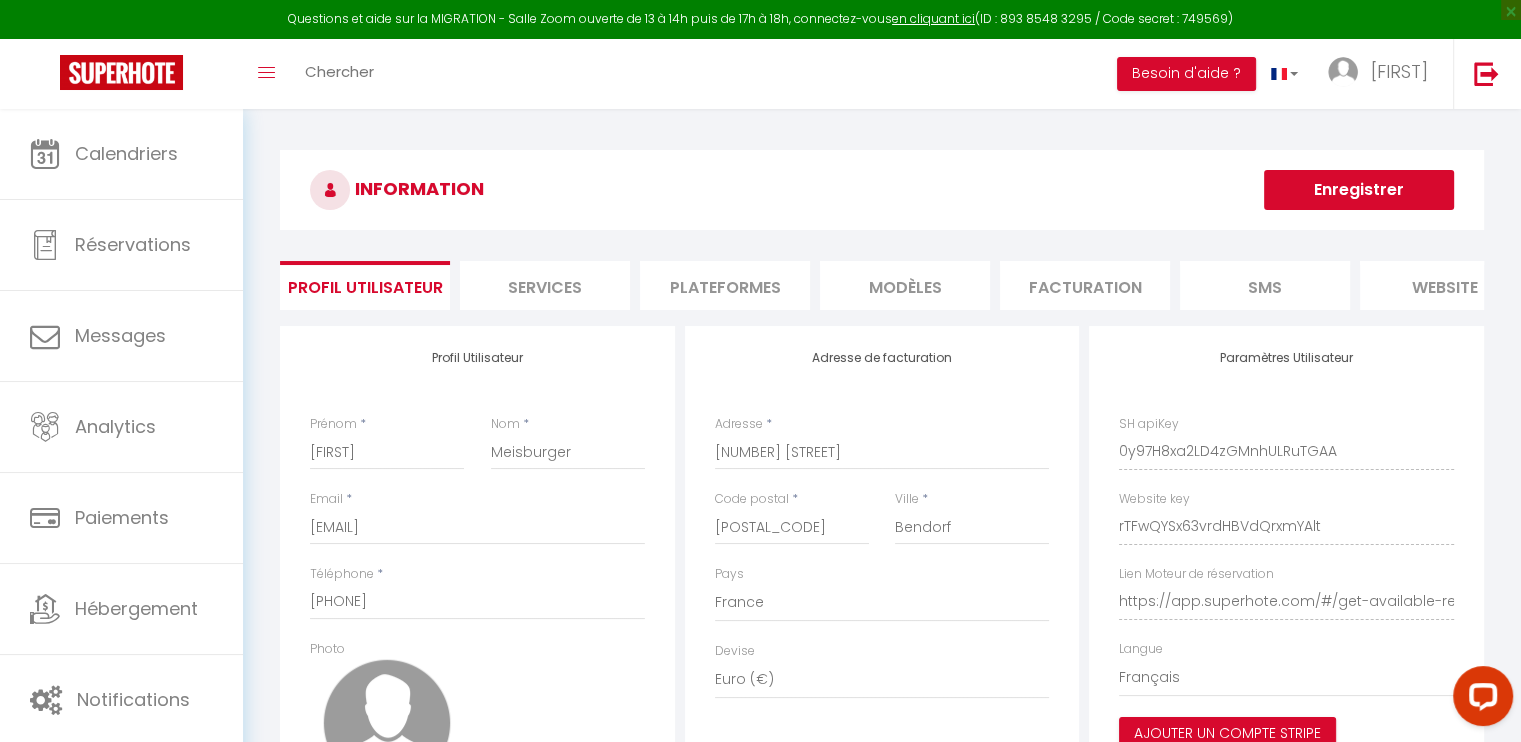 click on "Plateformes" at bounding box center (725, 285) 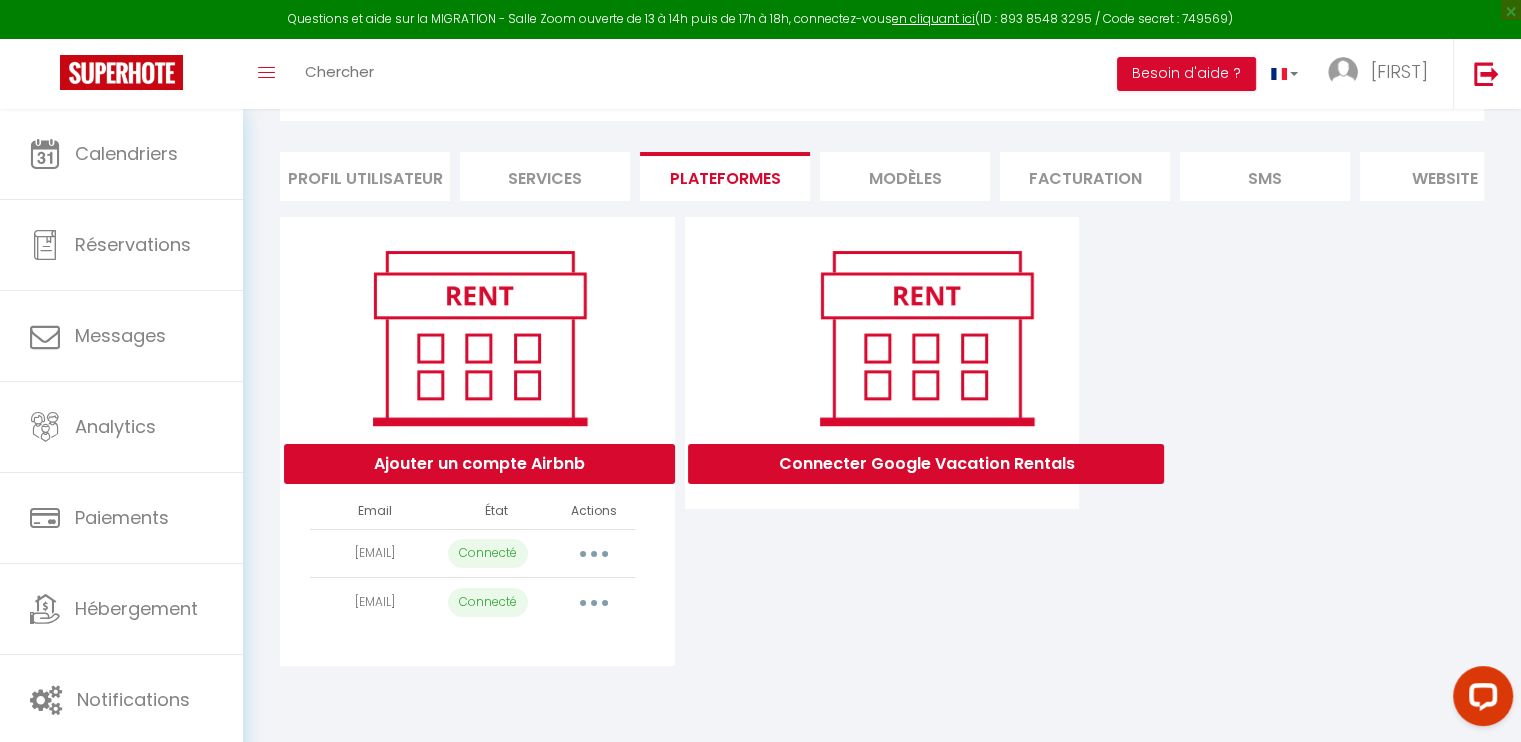 scroll, scrollTop: 114, scrollLeft: 0, axis: vertical 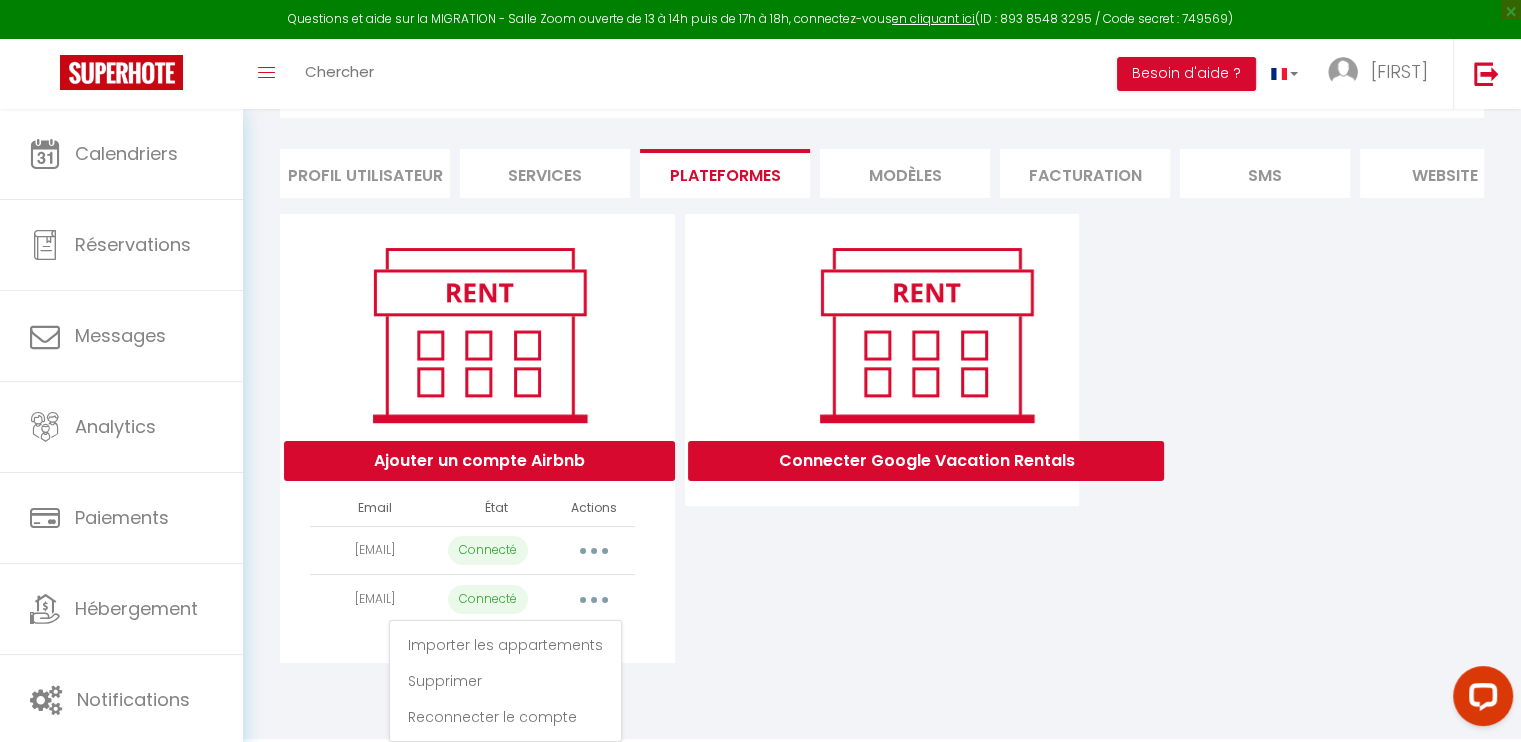 click on "Ajouter un compte Airbnb
Email   État   Actions
contact@treo-conciergerie.fr
Connecté
Importer les appartements   Supprimer
Reconnecter le compte
sm_christophe@yahoo.fr
Connecté
Importer les appartements   Supprimer
Reconnecter le compte" at bounding box center (477, 438) 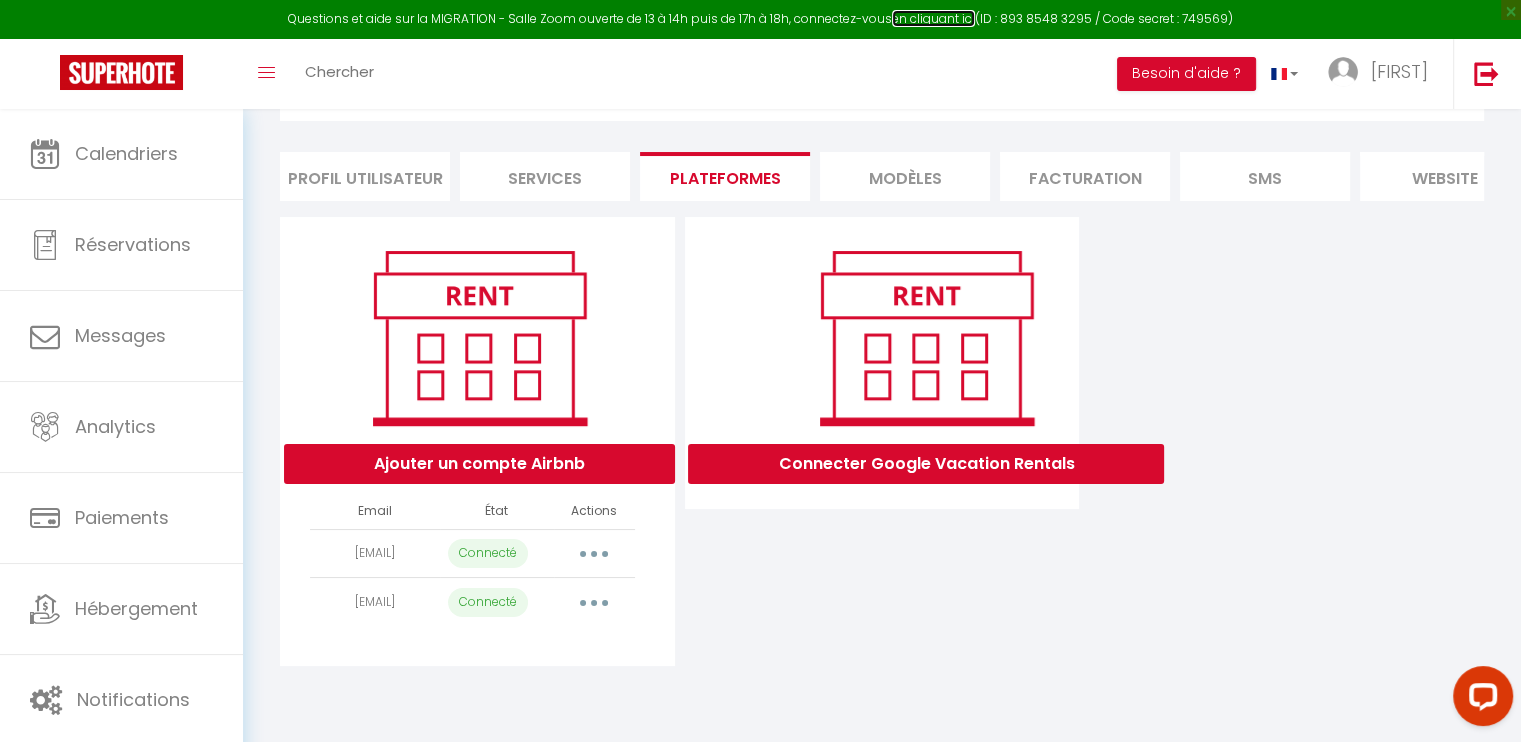 click on "en cliquant ici" at bounding box center (933, 18) 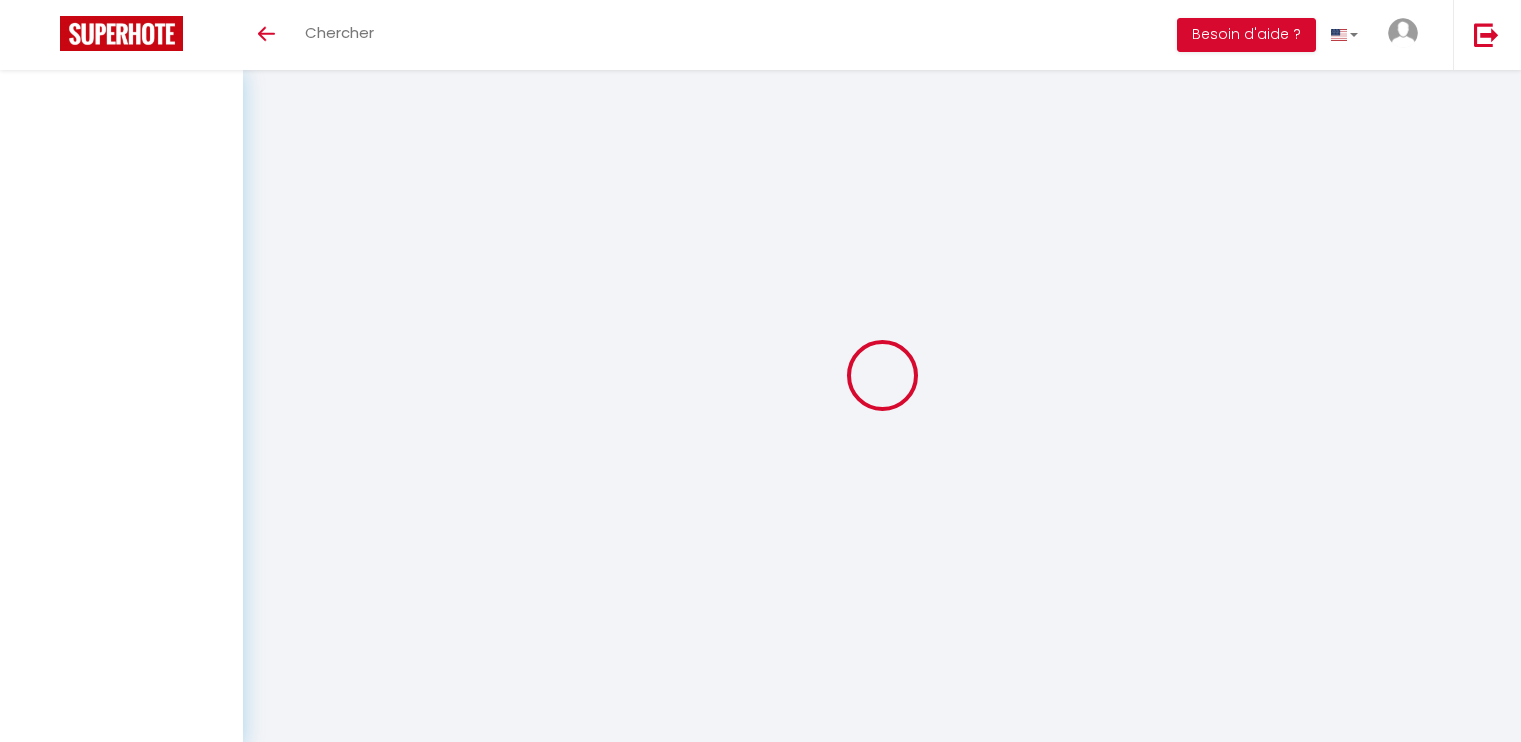 scroll, scrollTop: 0, scrollLeft: 0, axis: both 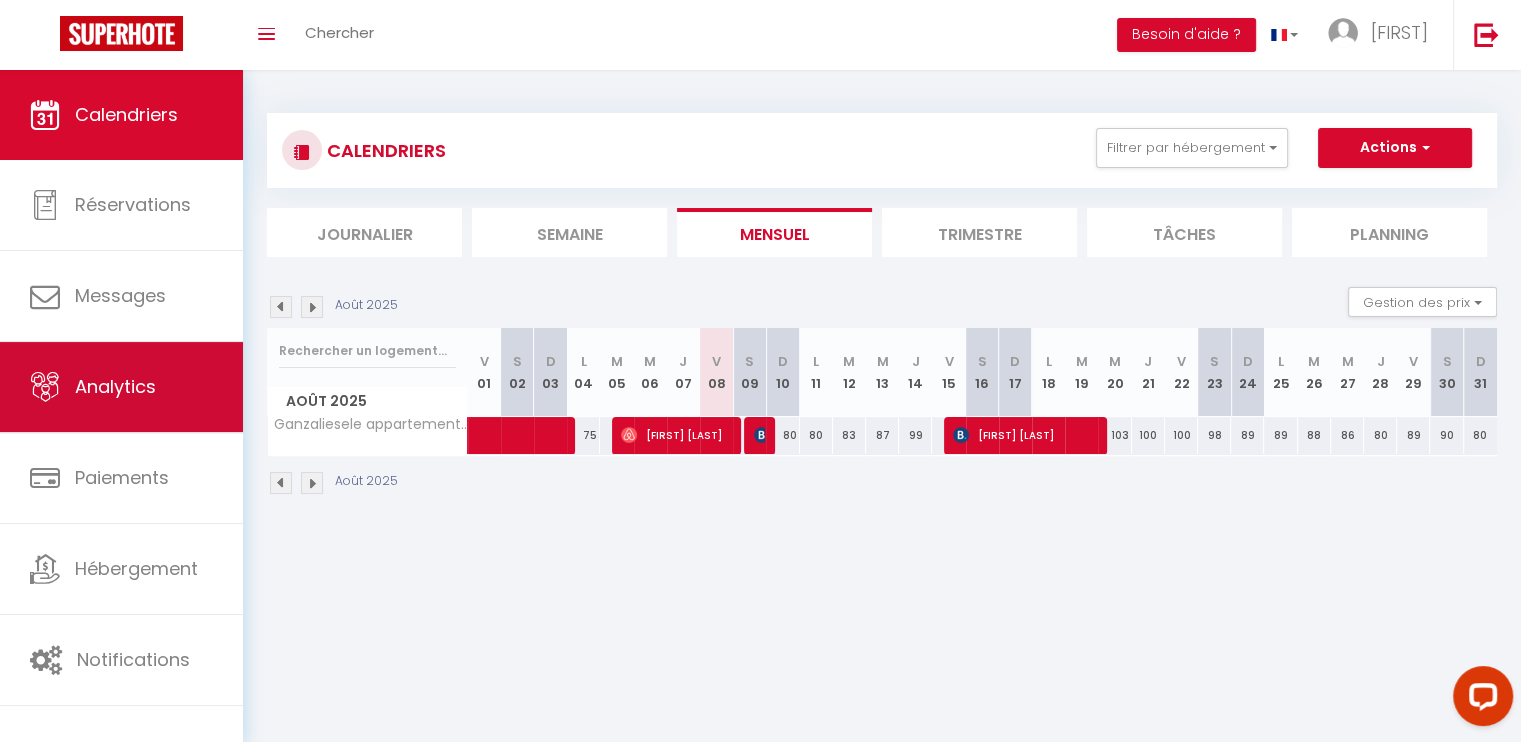 click on "Analytics" at bounding box center [115, 386] 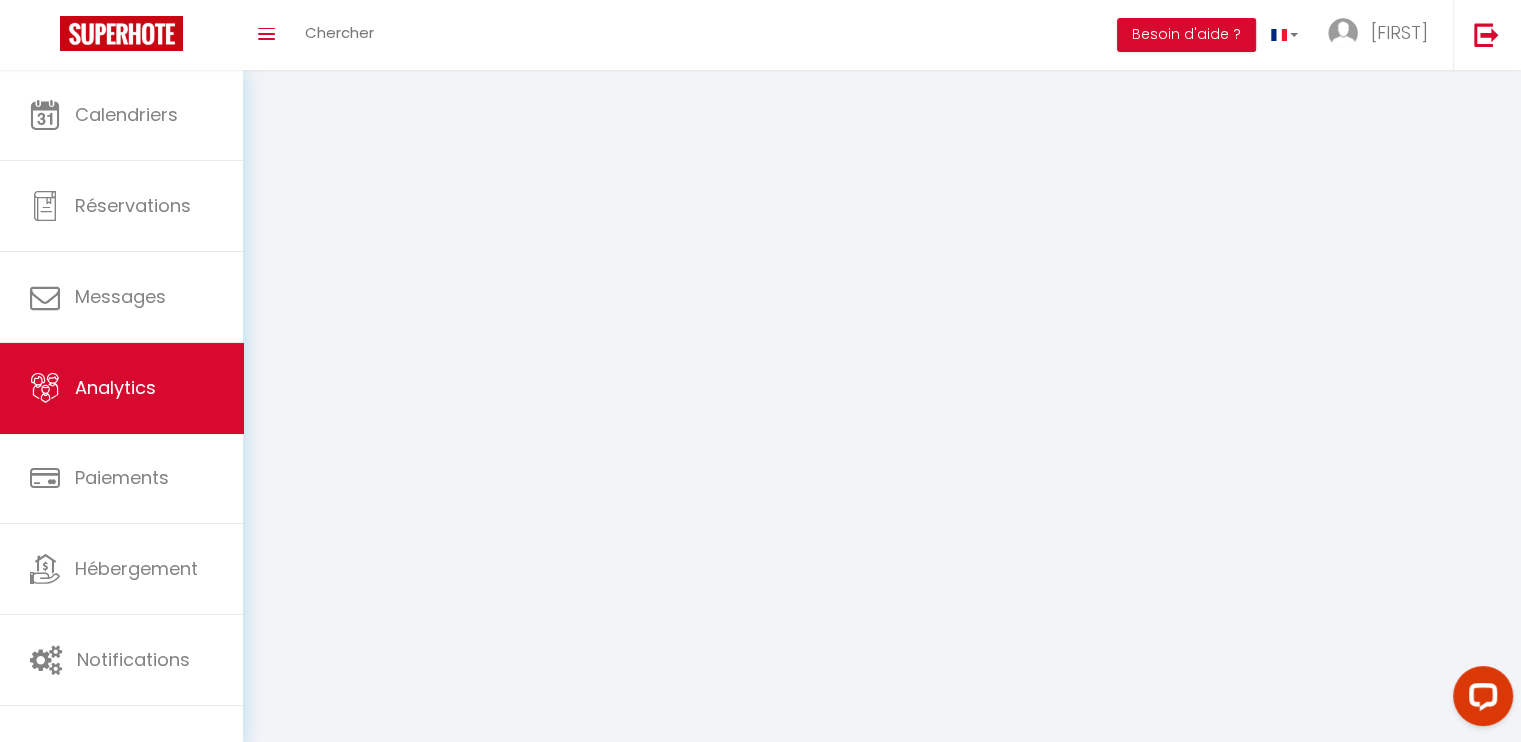 select on "2025" 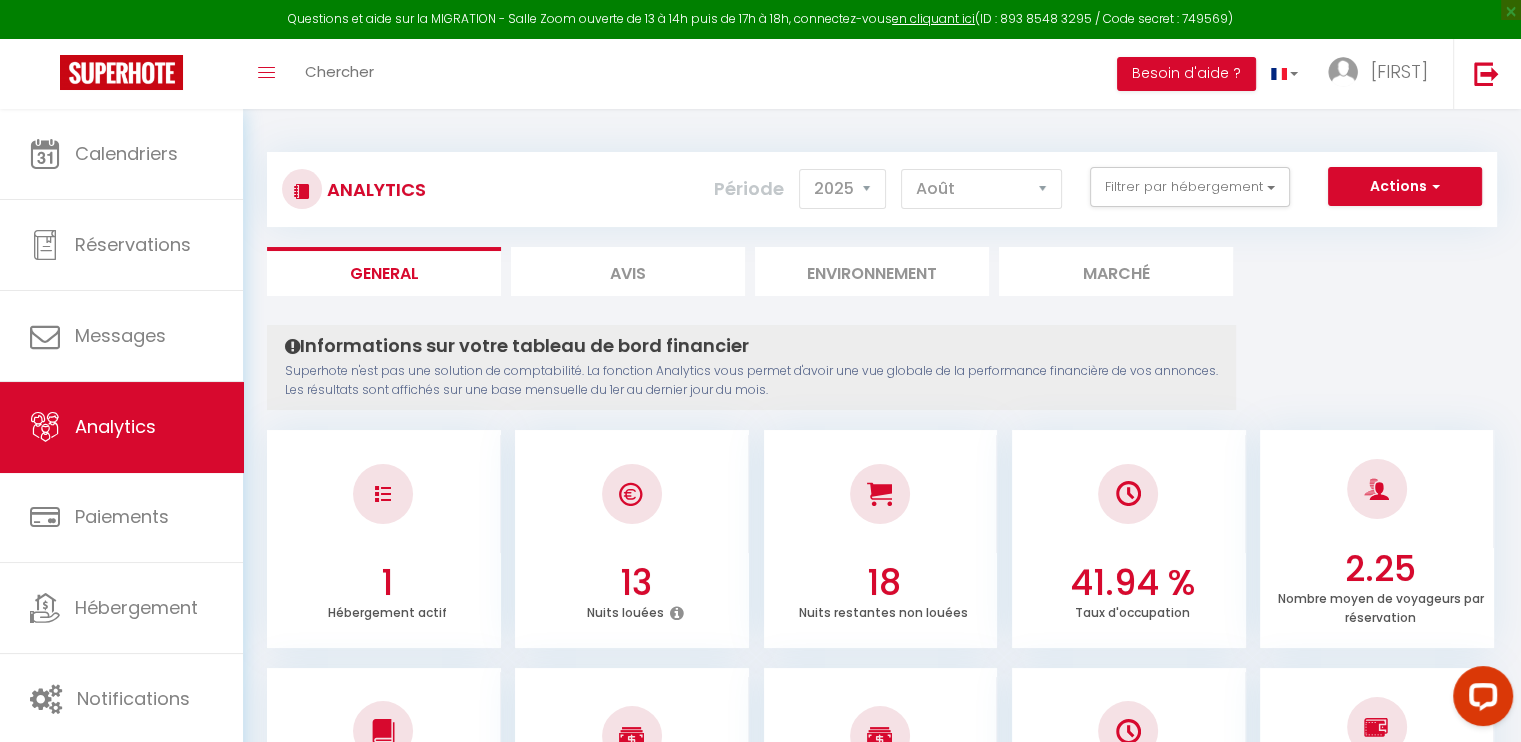 scroll, scrollTop: 0, scrollLeft: 0, axis: both 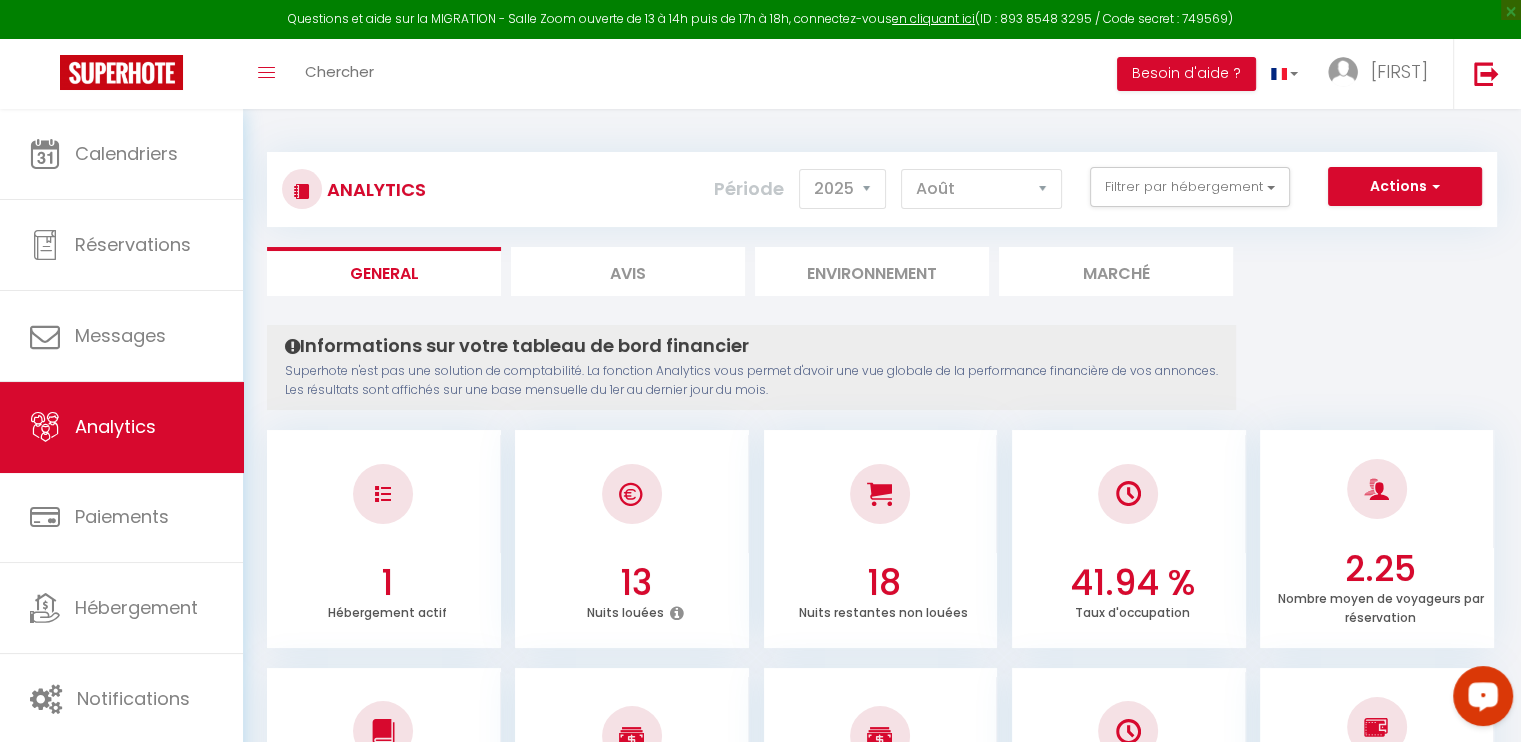 click at bounding box center [1483, 696] 